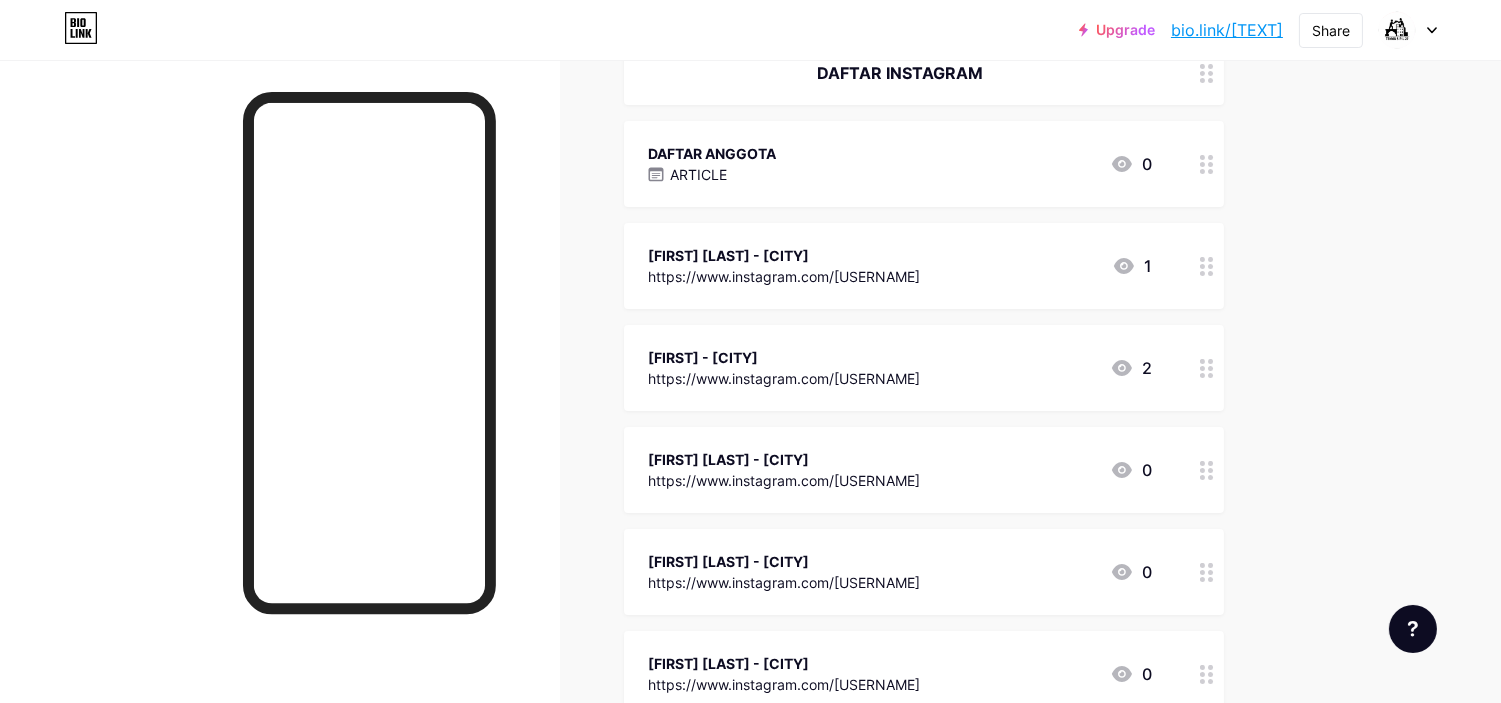 scroll, scrollTop: 0, scrollLeft: 0, axis: both 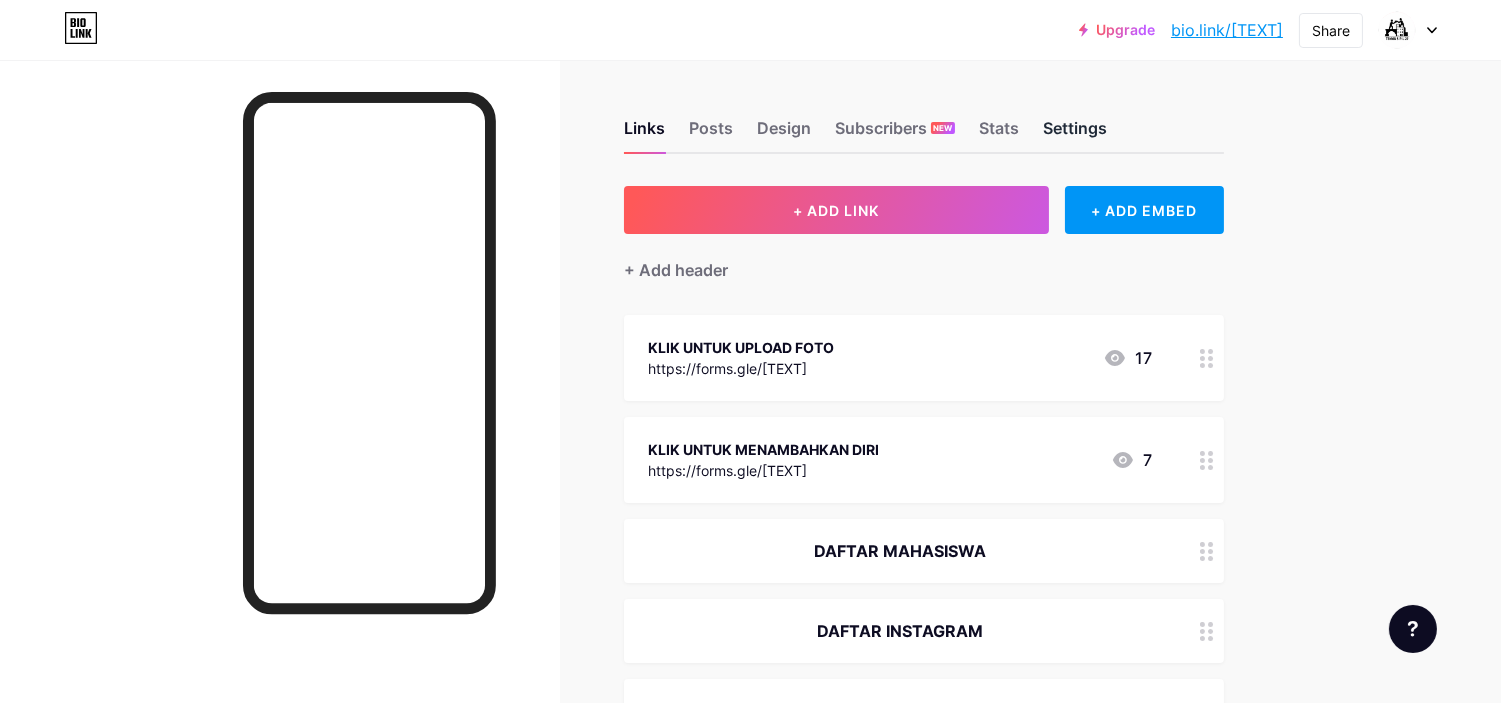 click on "Settings" at bounding box center (1075, 134) 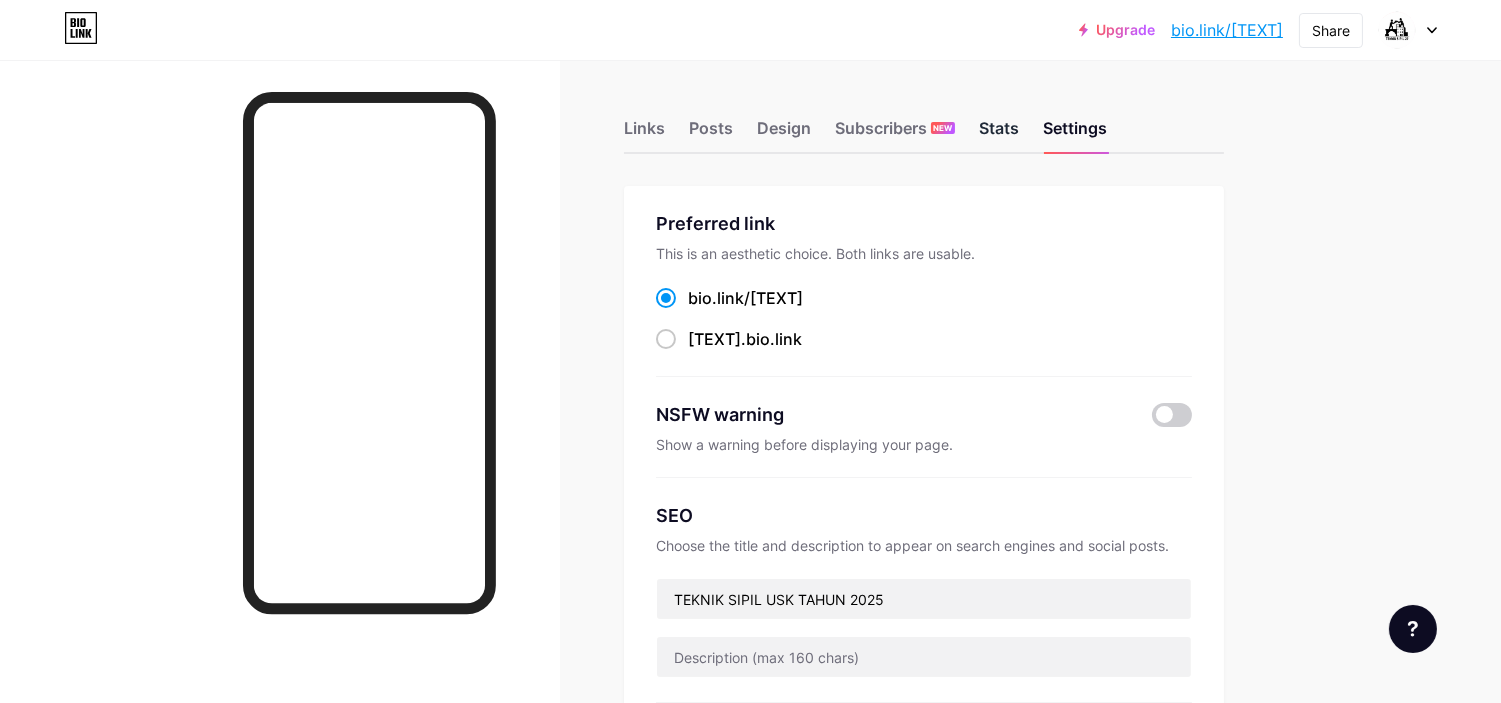 click on "Stats" at bounding box center [999, 134] 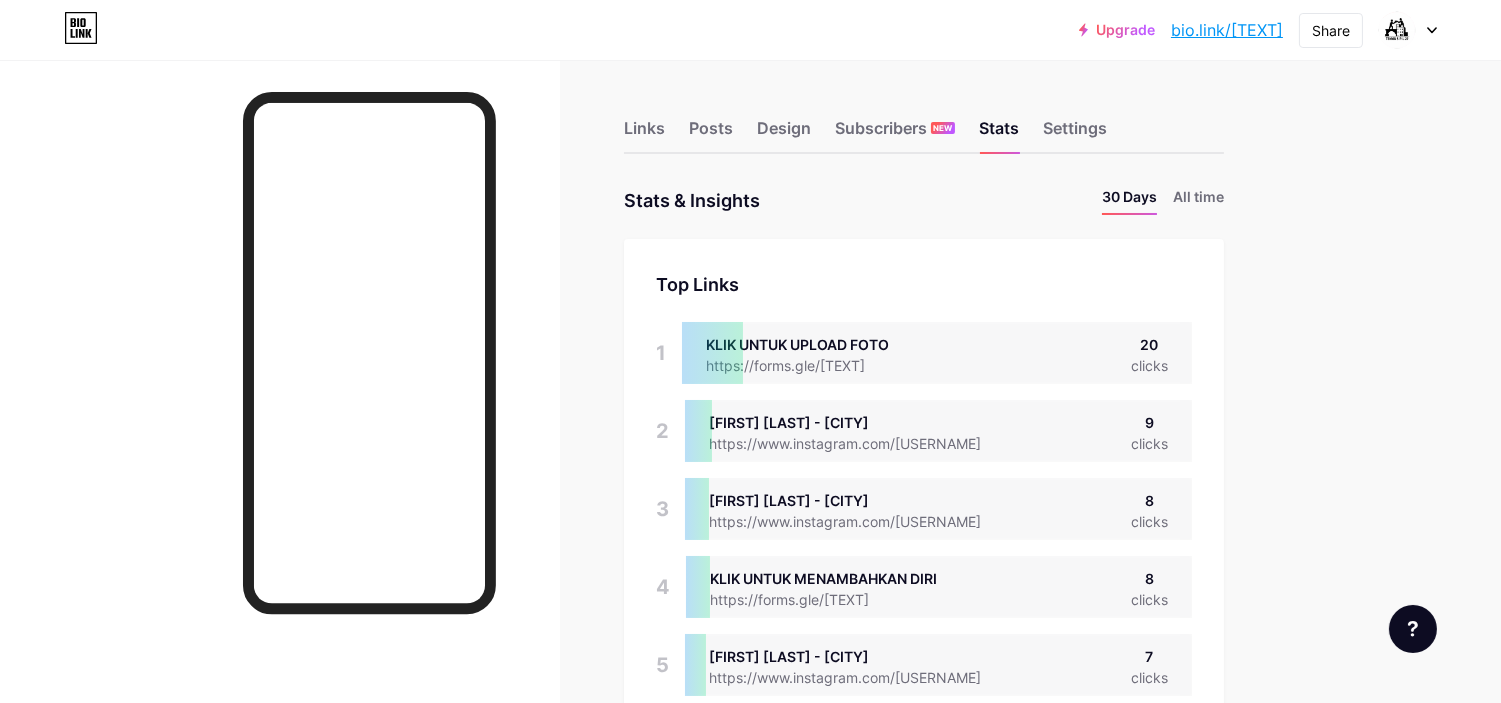scroll, scrollTop: 999296, scrollLeft: 998498, axis: both 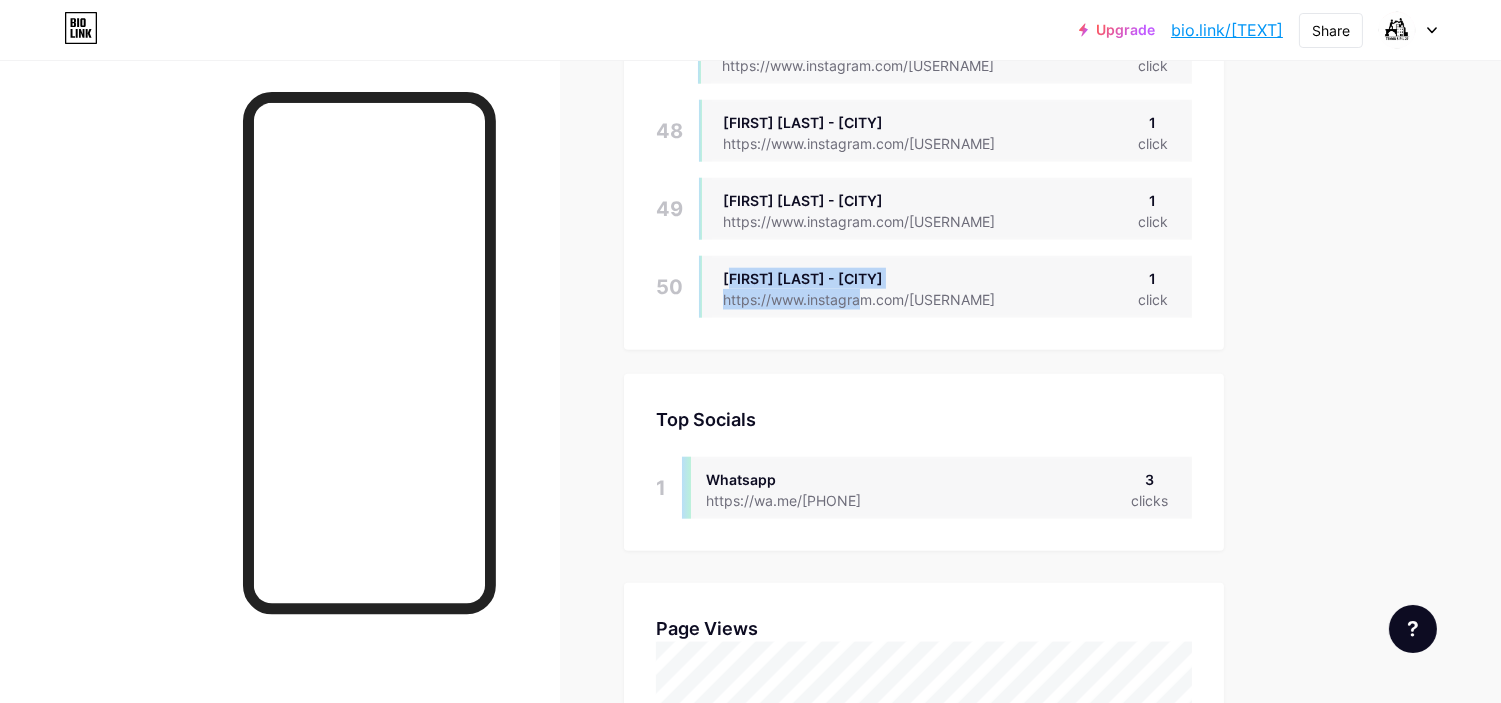 drag, startPoint x: 730, startPoint y: 273, endPoint x: 863, endPoint y: 285, distance: 133.54025 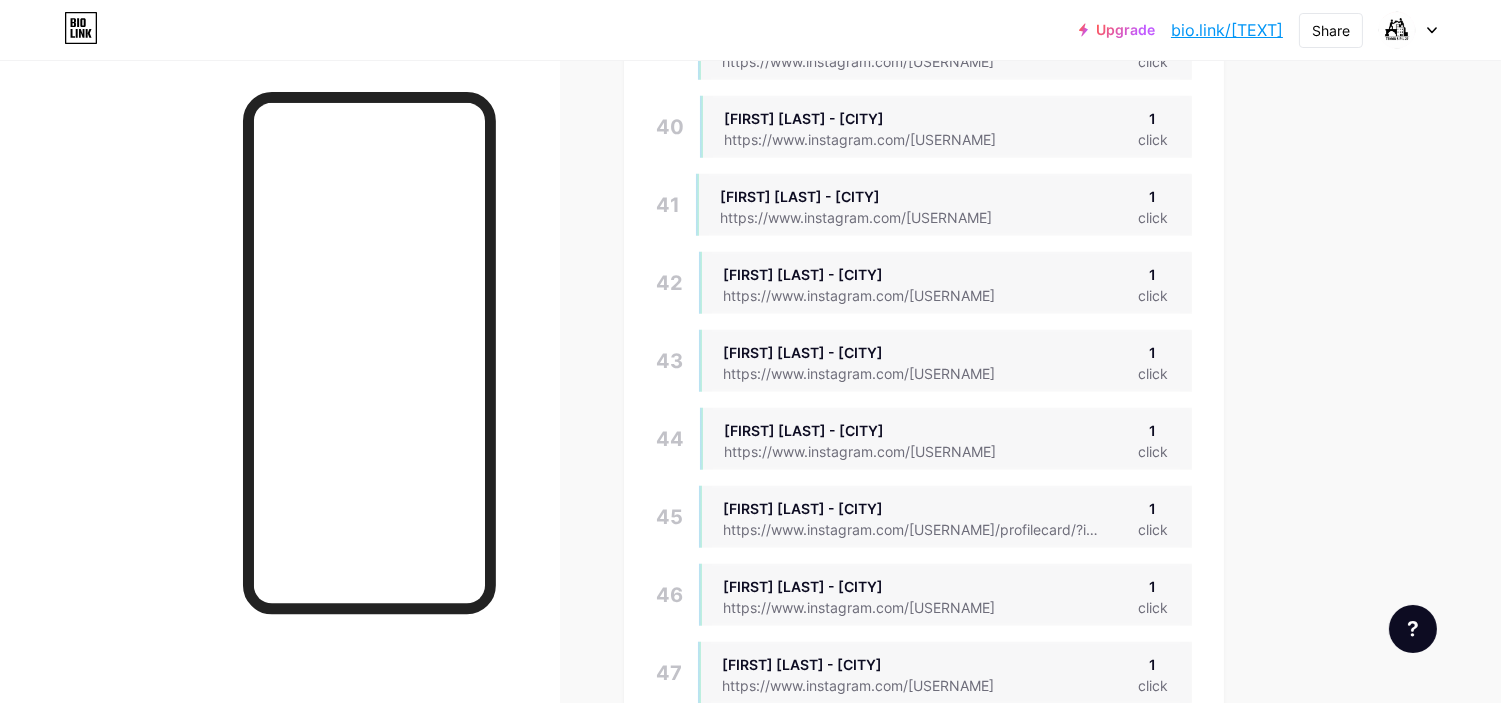 scroll, scrollTop: 3222, scrollLeft: 0, axis: vertical 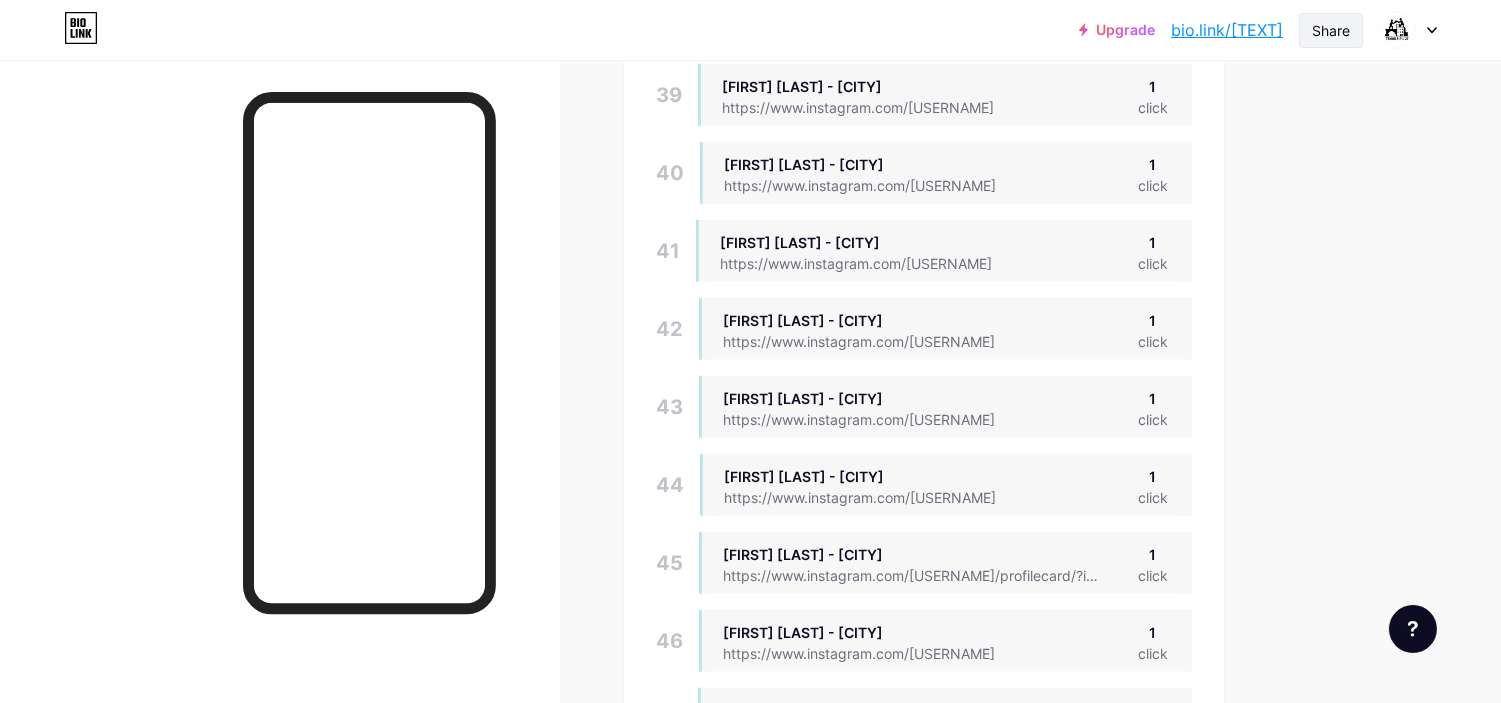 click on "Share" at bounding box center (1331, 30) 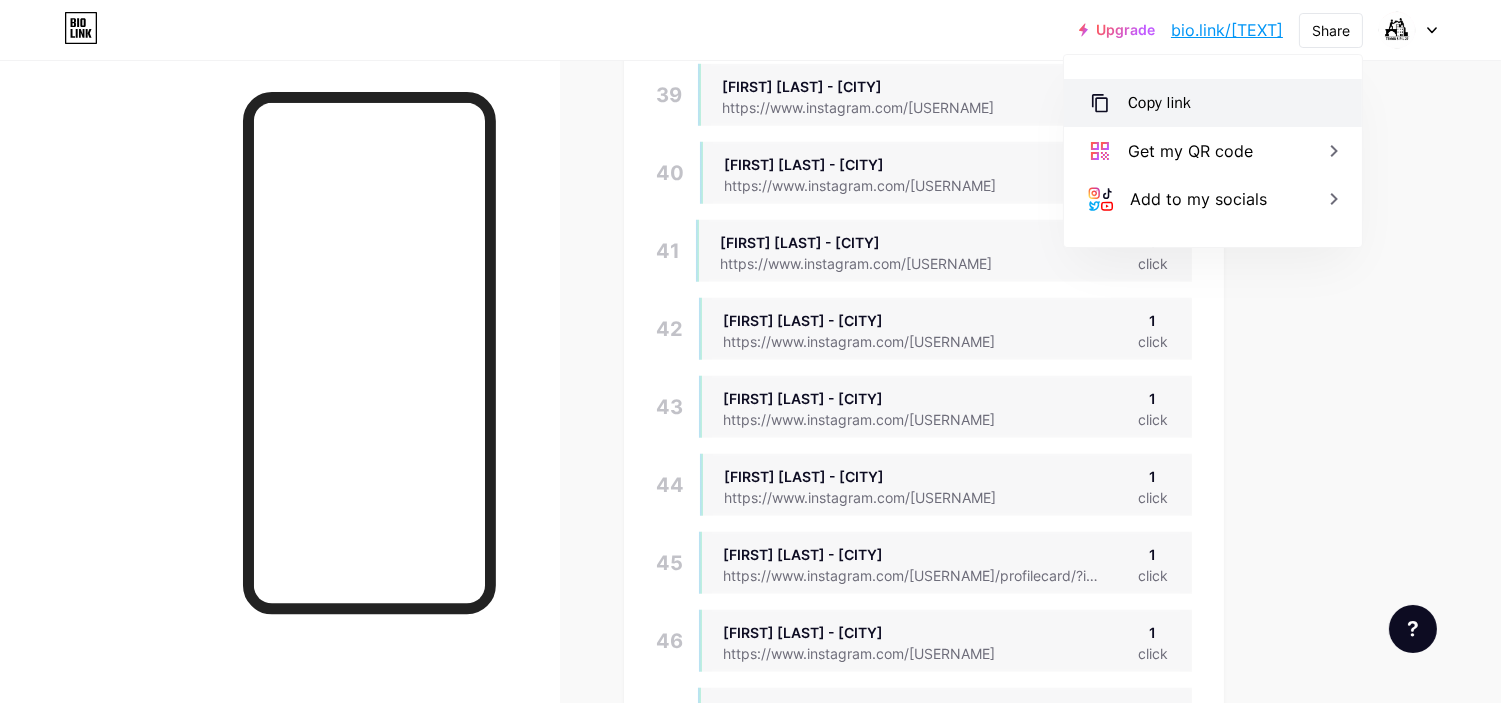 click on "Copy link" at bounding box center [1159, 103] 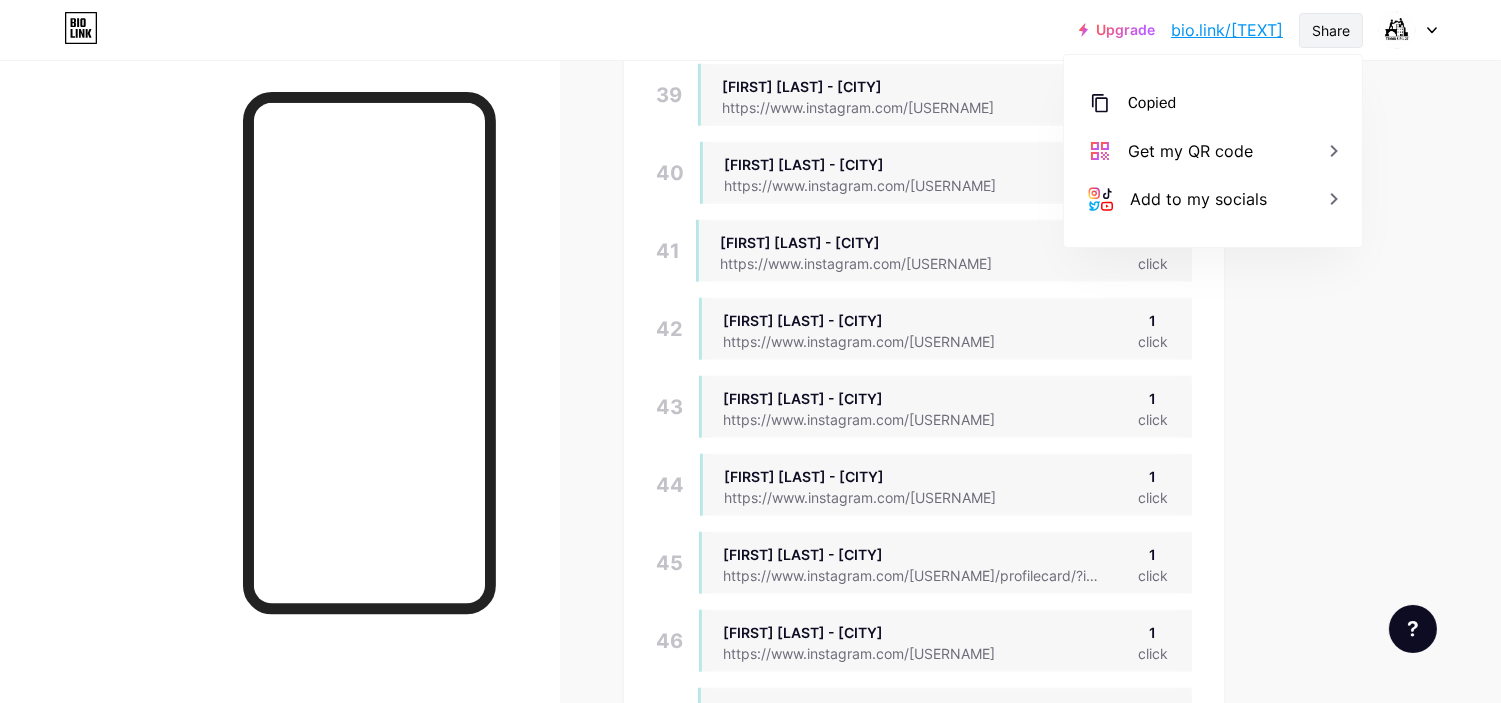 click on "Share" at bounding box center [1331, 30] 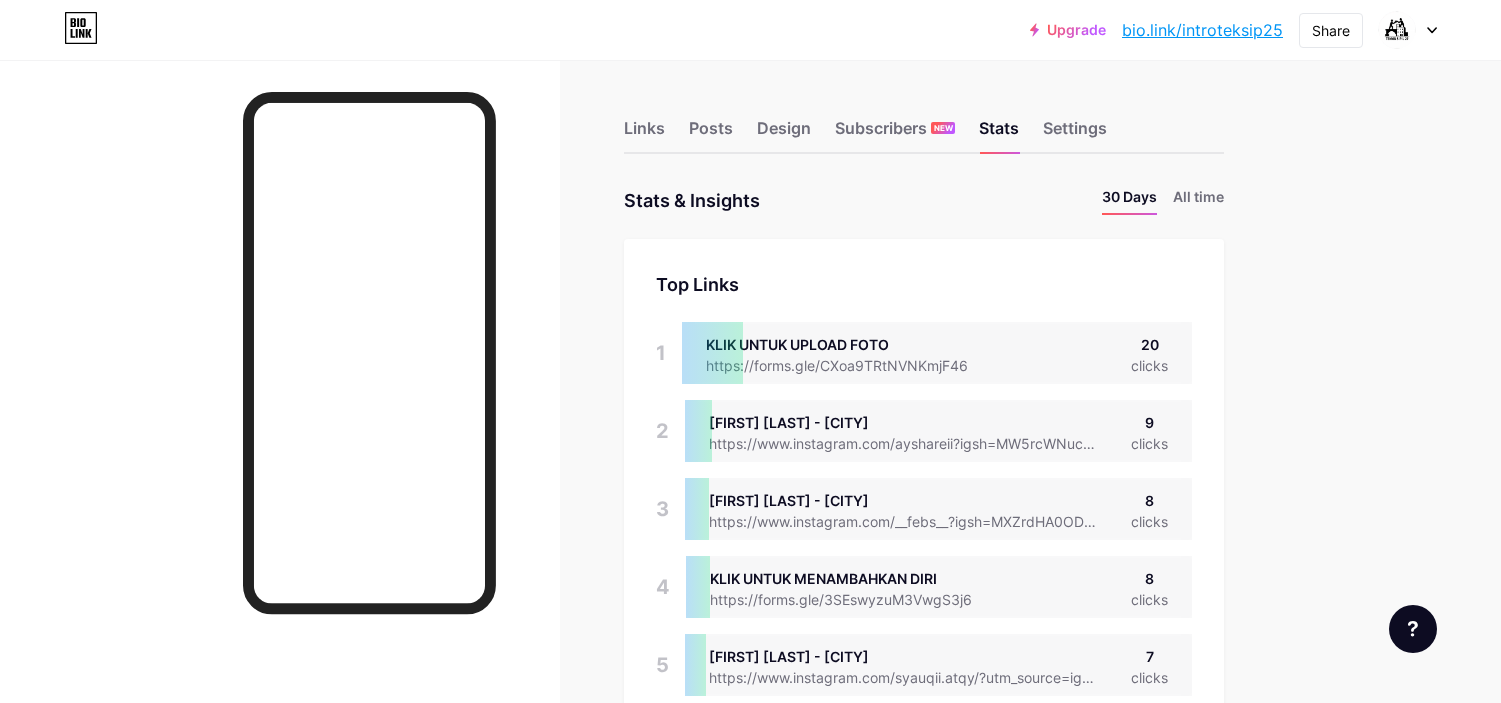 scroll, scrollTop: 0, scrollLeft: 0, axis: both 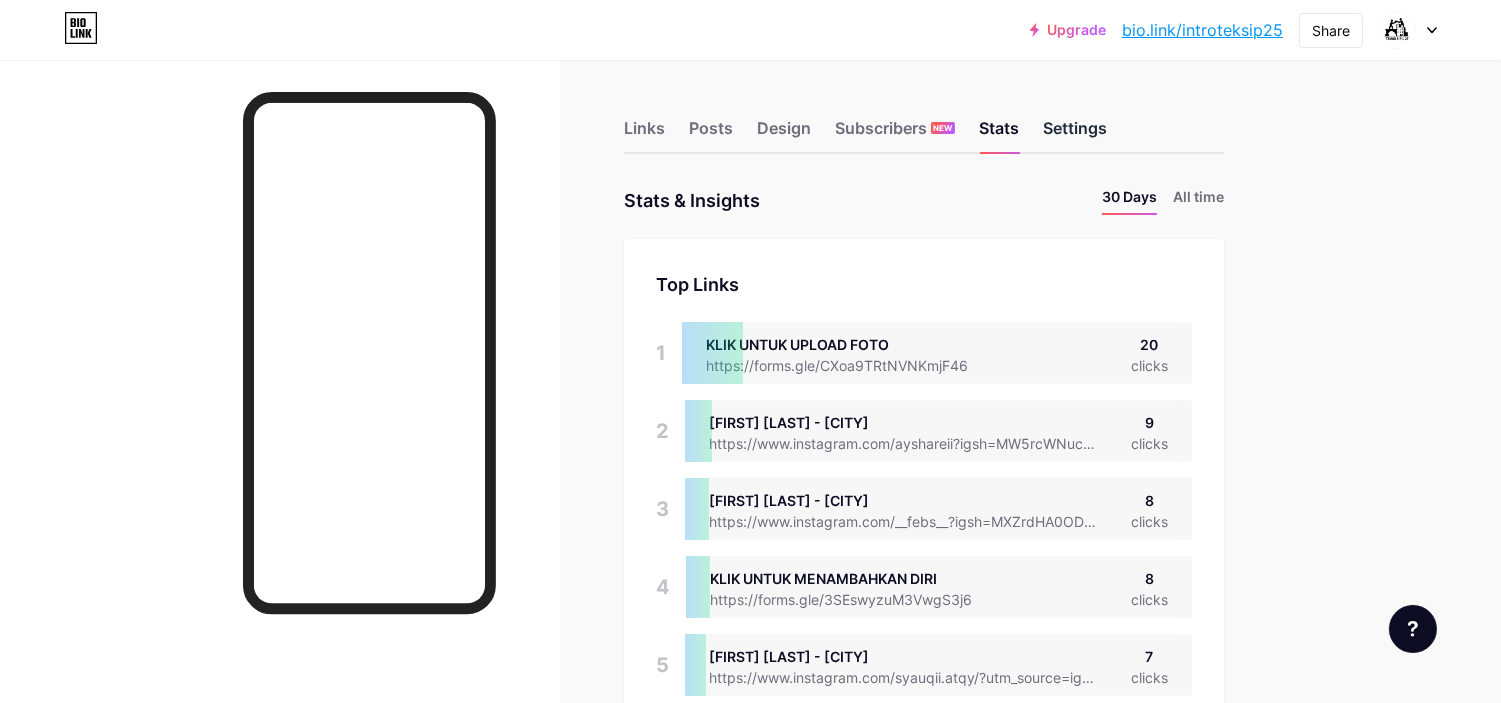 click on "Settings" at bounding box center [1075, 134] 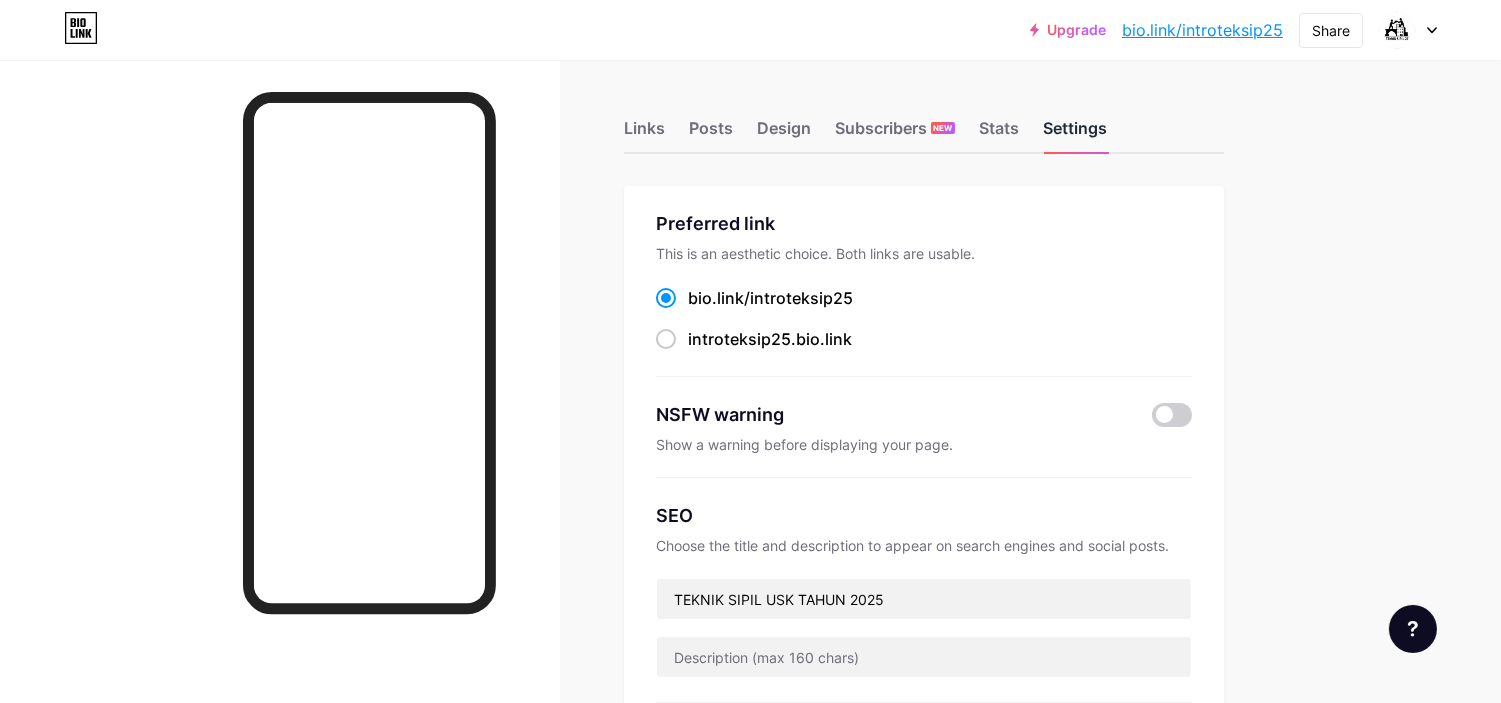 click on "Settings" at bounding box center (1075, 134) 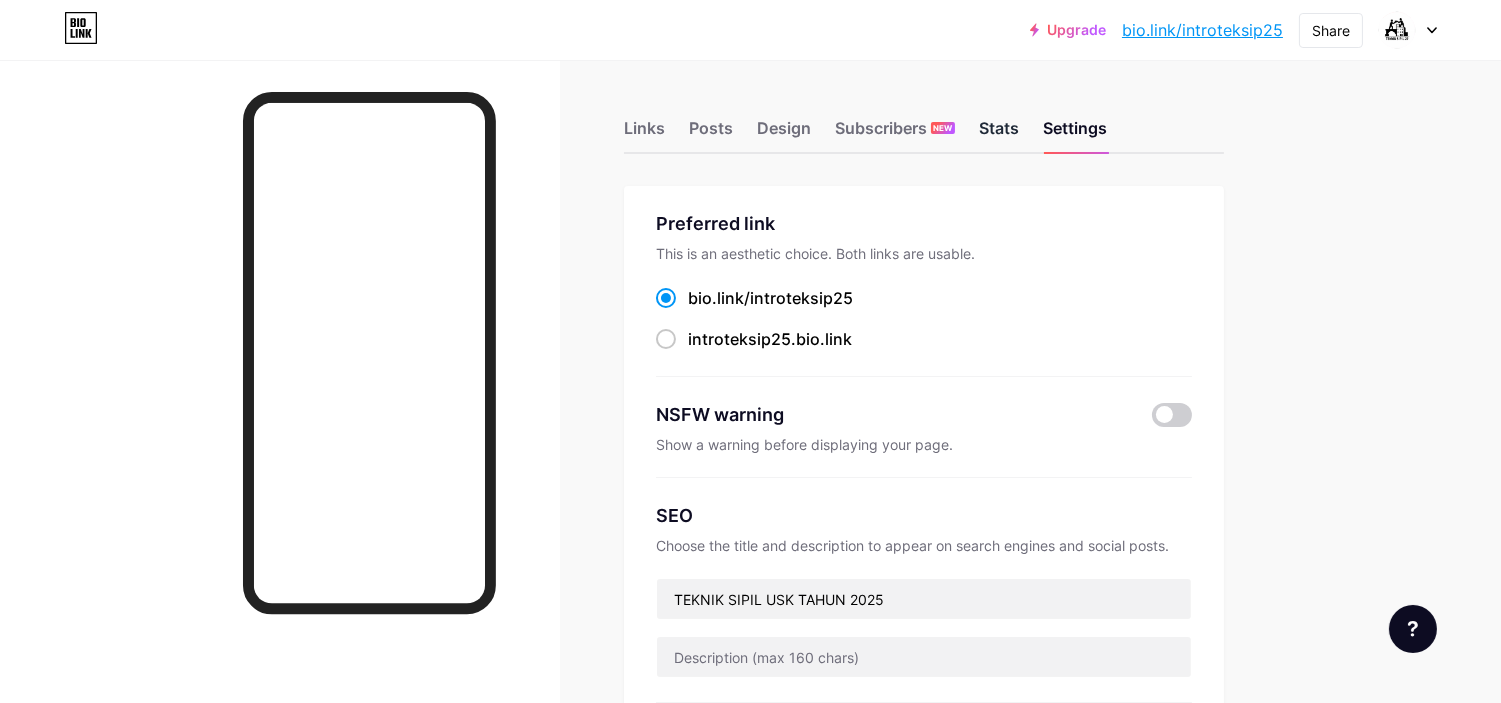click on "Stats" at bounding box center [999, 134] 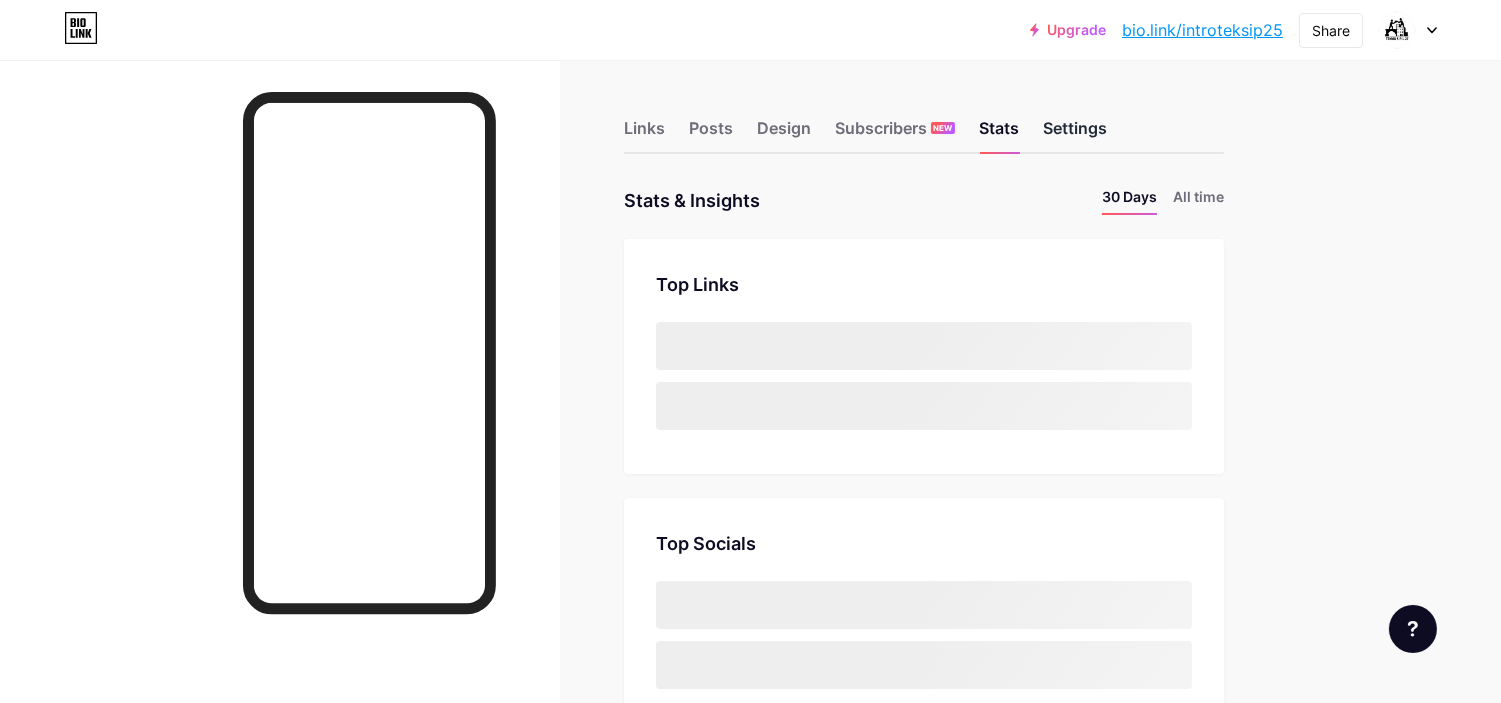 click on "Settings" at bounding box center (1075, 134) 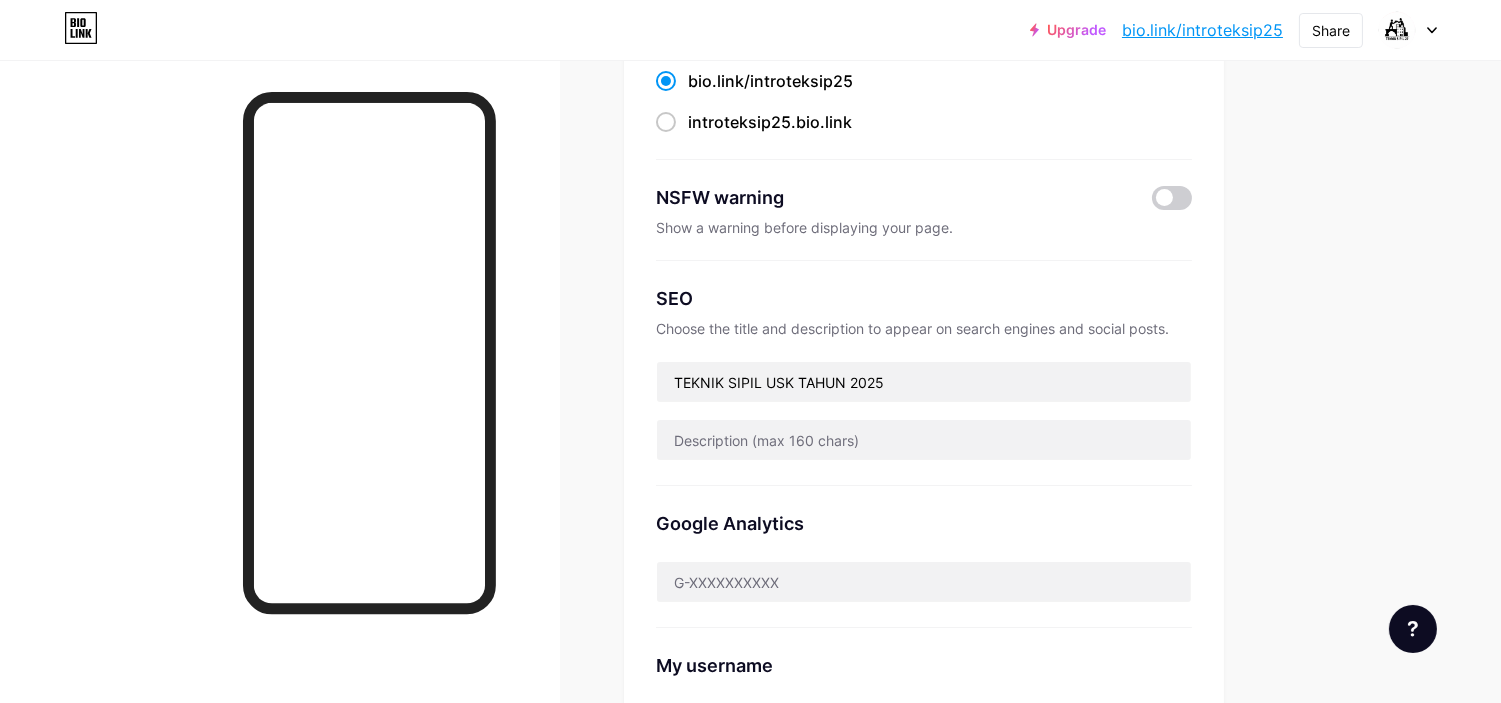 scroll, scrollTop: 222, scrollLeft: 0, axis: vertical 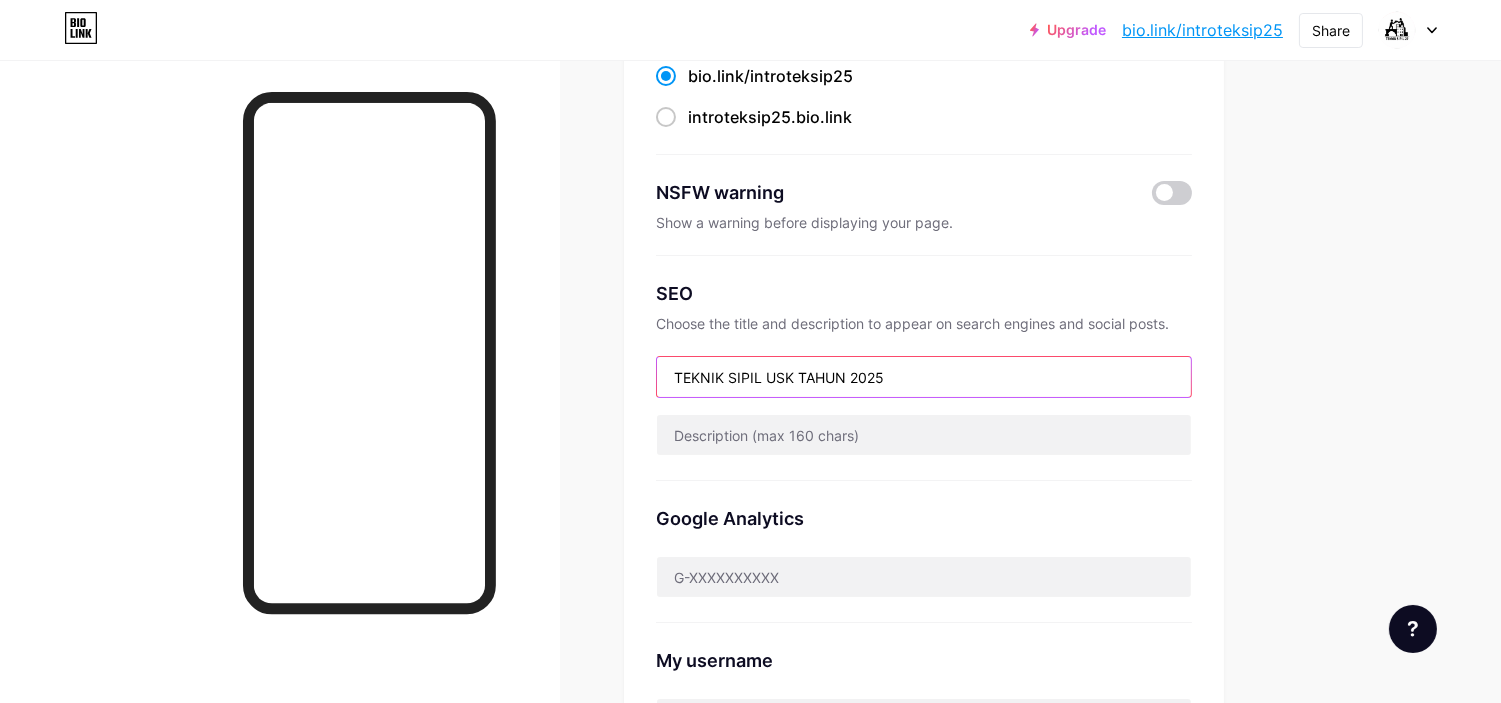 click on "TEKNIK SIPIL USK TAHUN 2025" at bounding box center (924, 377) 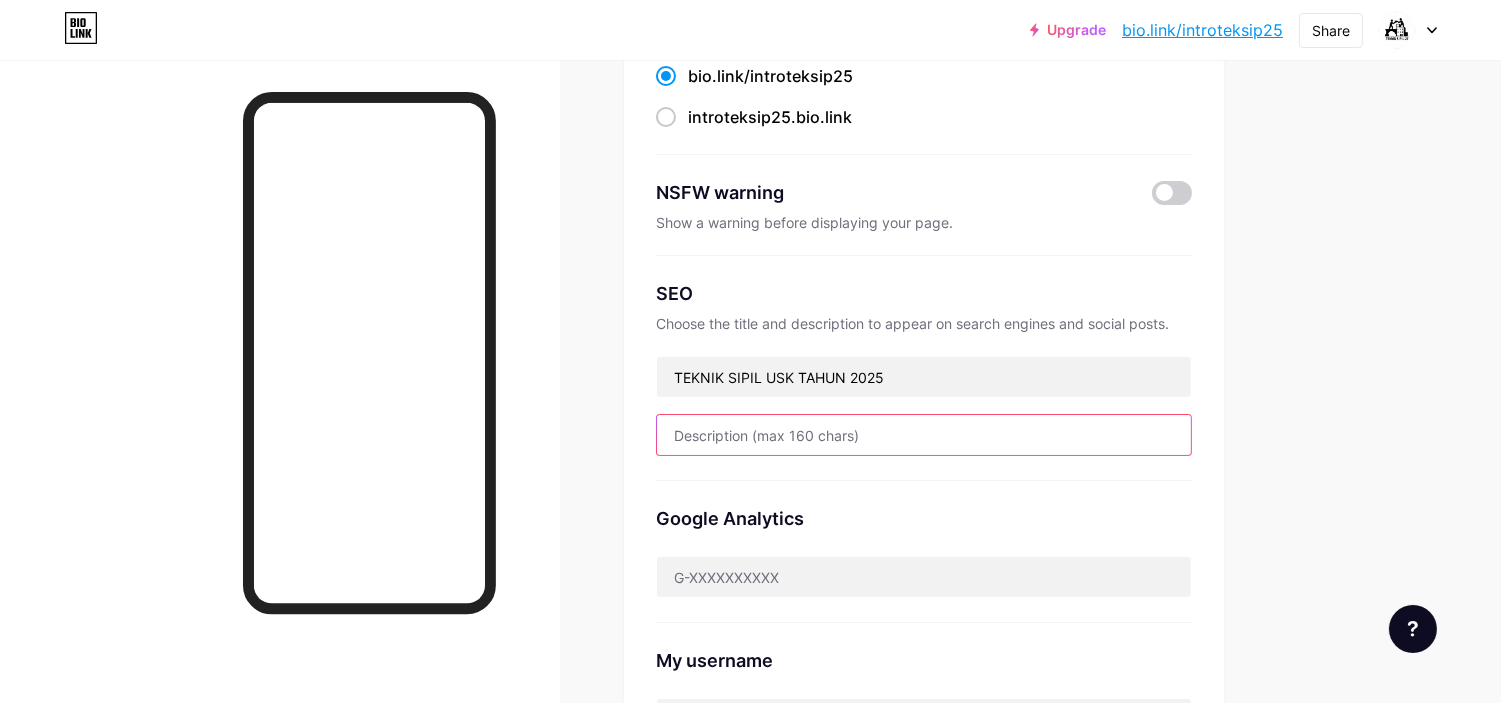 click at bounding box center (924, 435) 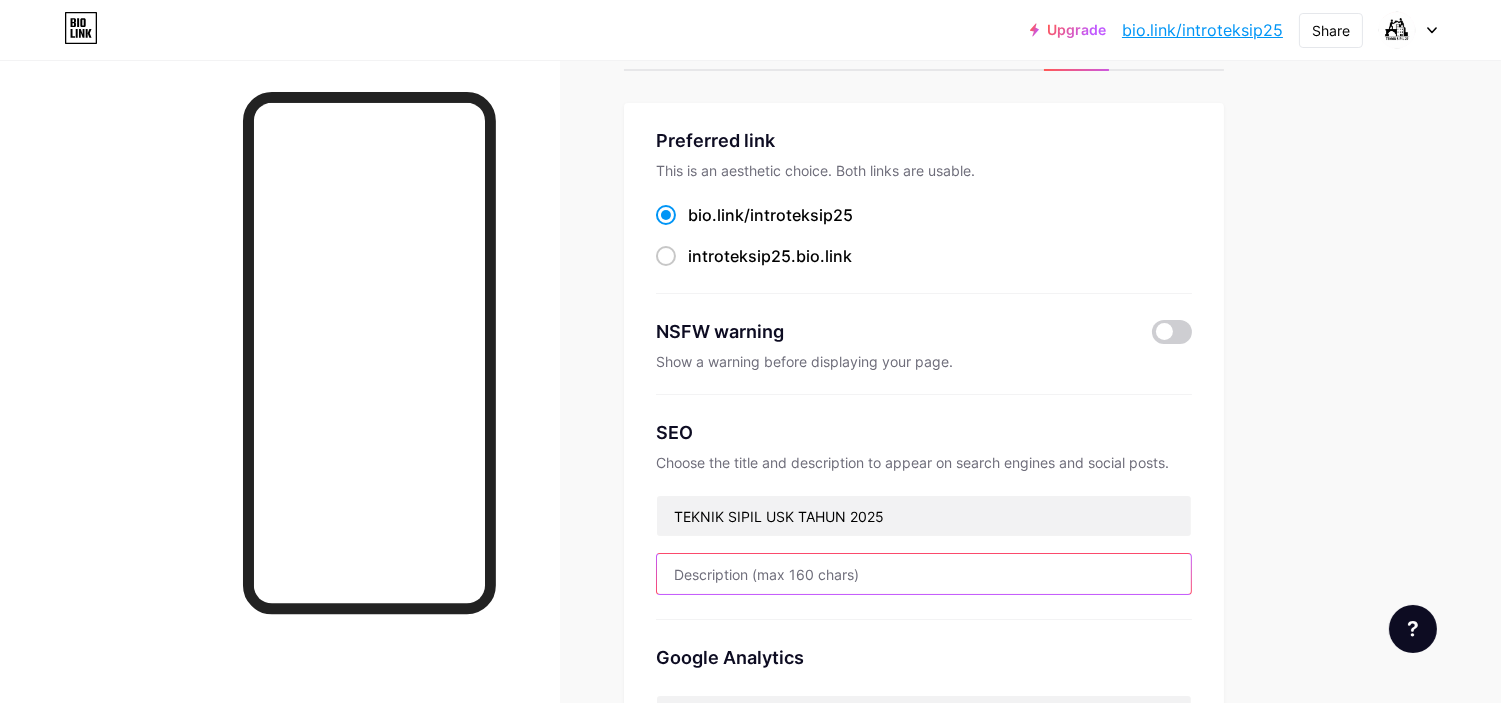 scroll, scrollTop: 0, scrollLeft: 0, axis: both 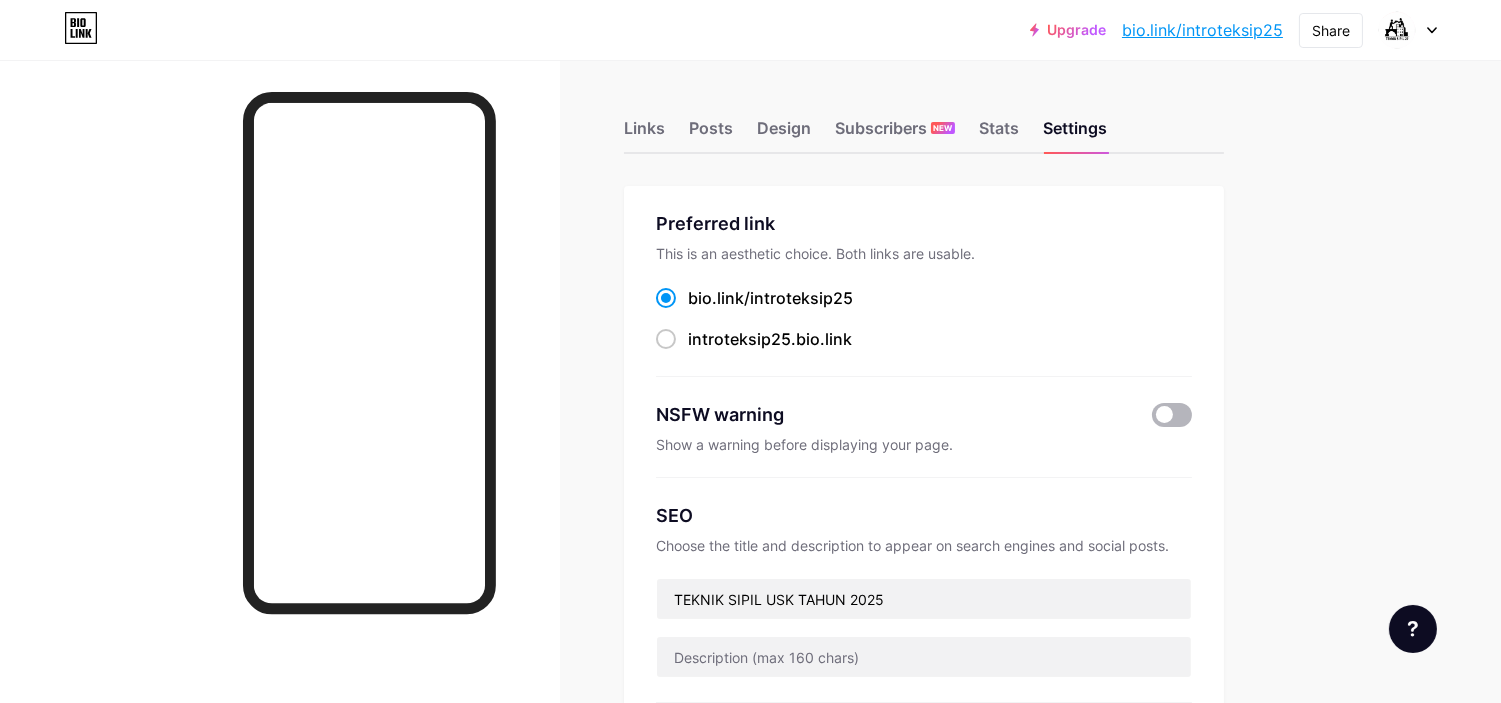 click at bounding box center (1172, 415) 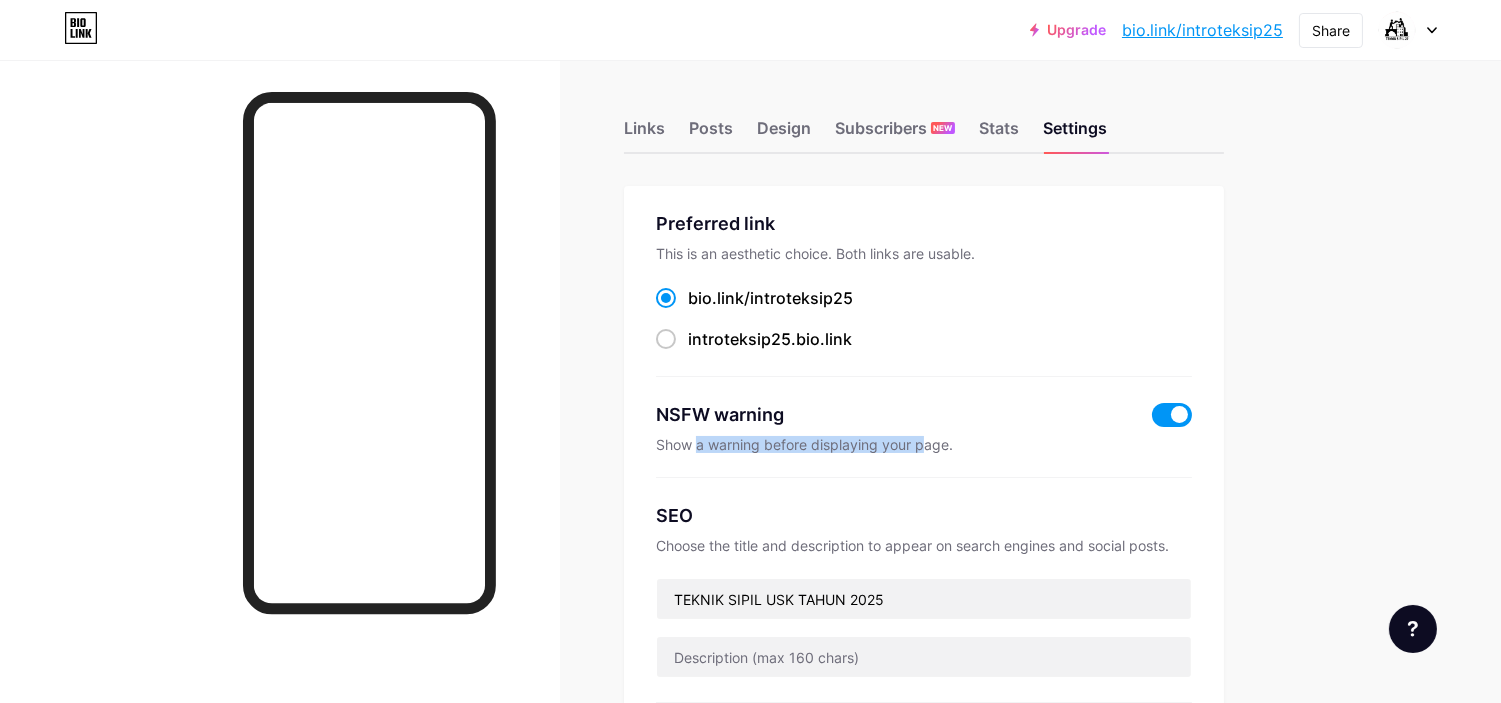 drag, startPoint x: 695, startPoint y: 446, endPoint x: 921, endPoint y: 441, distance: 226.0553 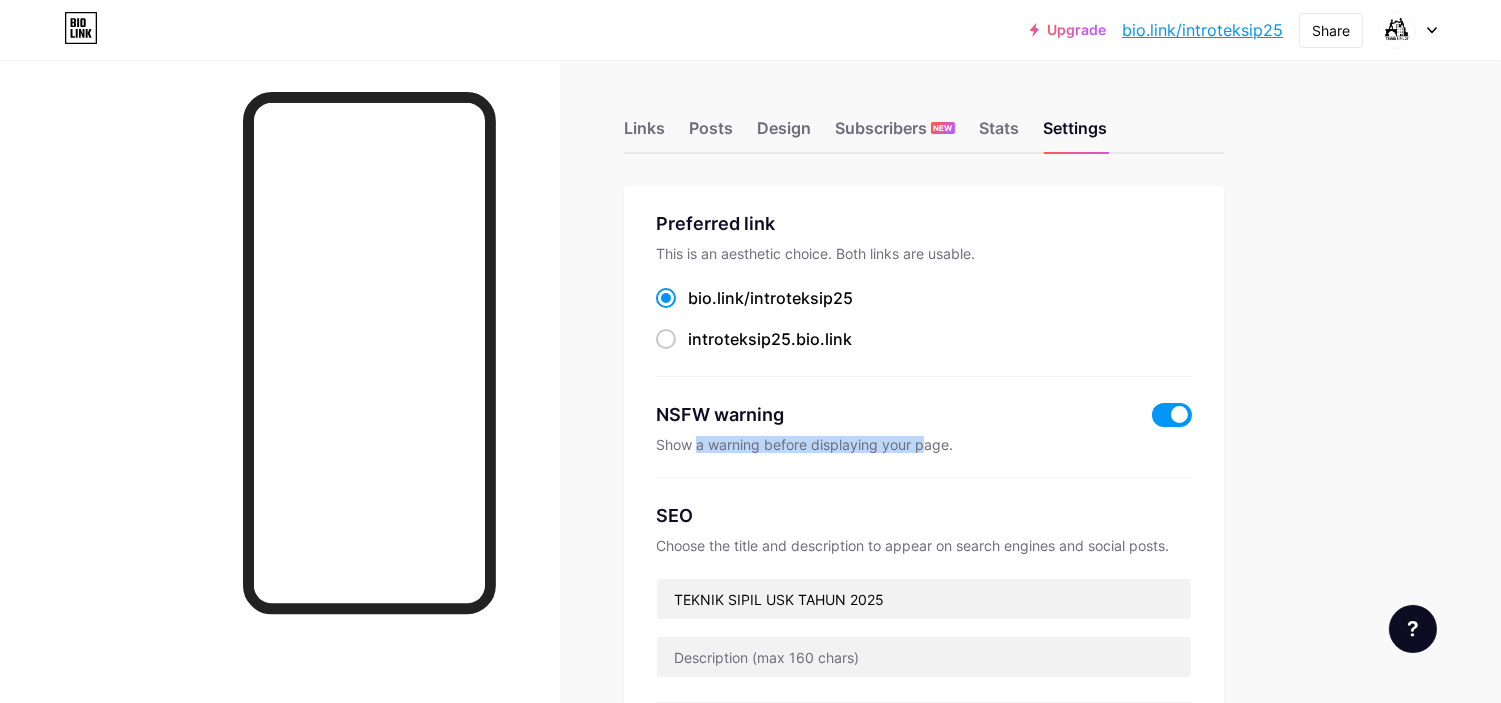 click on "Show a warning before displaying your page." at bounding box center [924, 444] 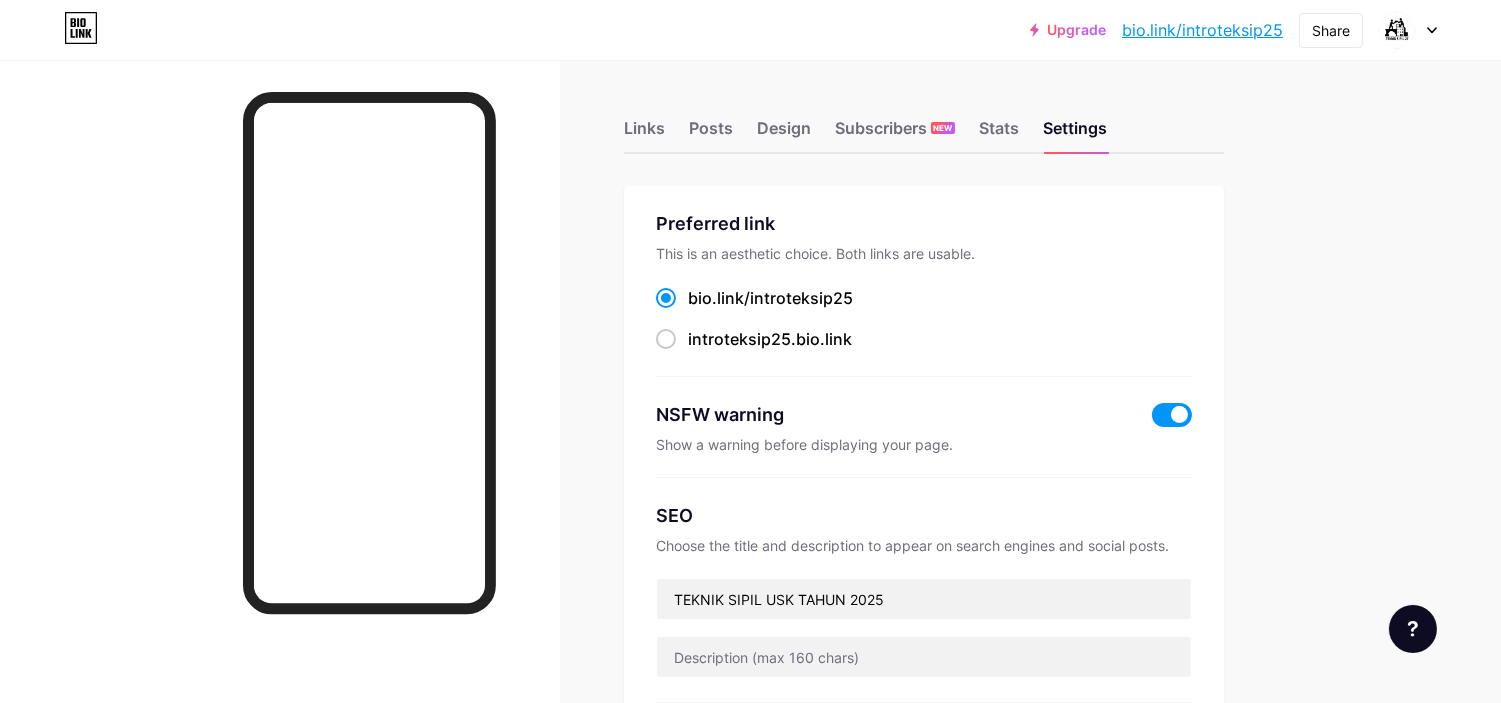 click at bounding box center [1172, 415] 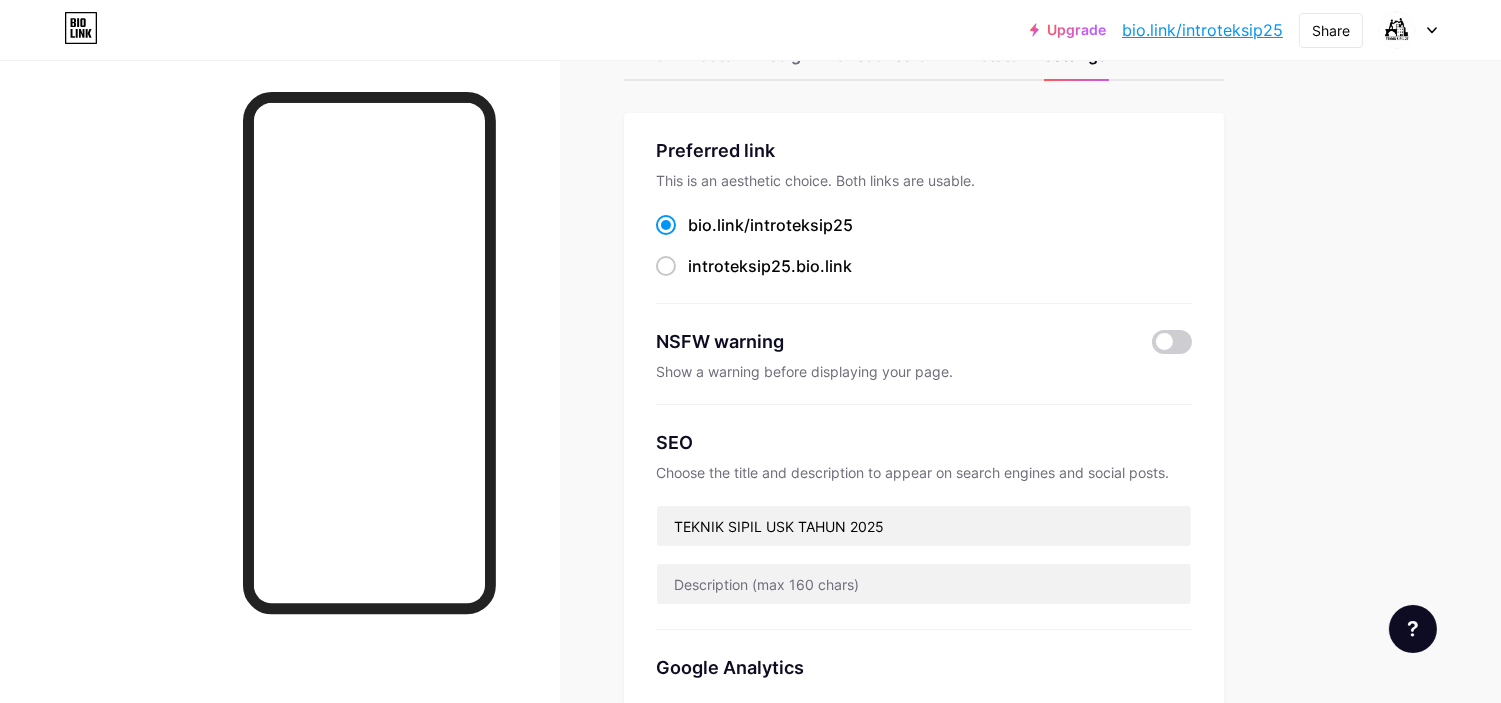 scroll, scrollTop: 111, scrollLeft: 0, axis: vertical 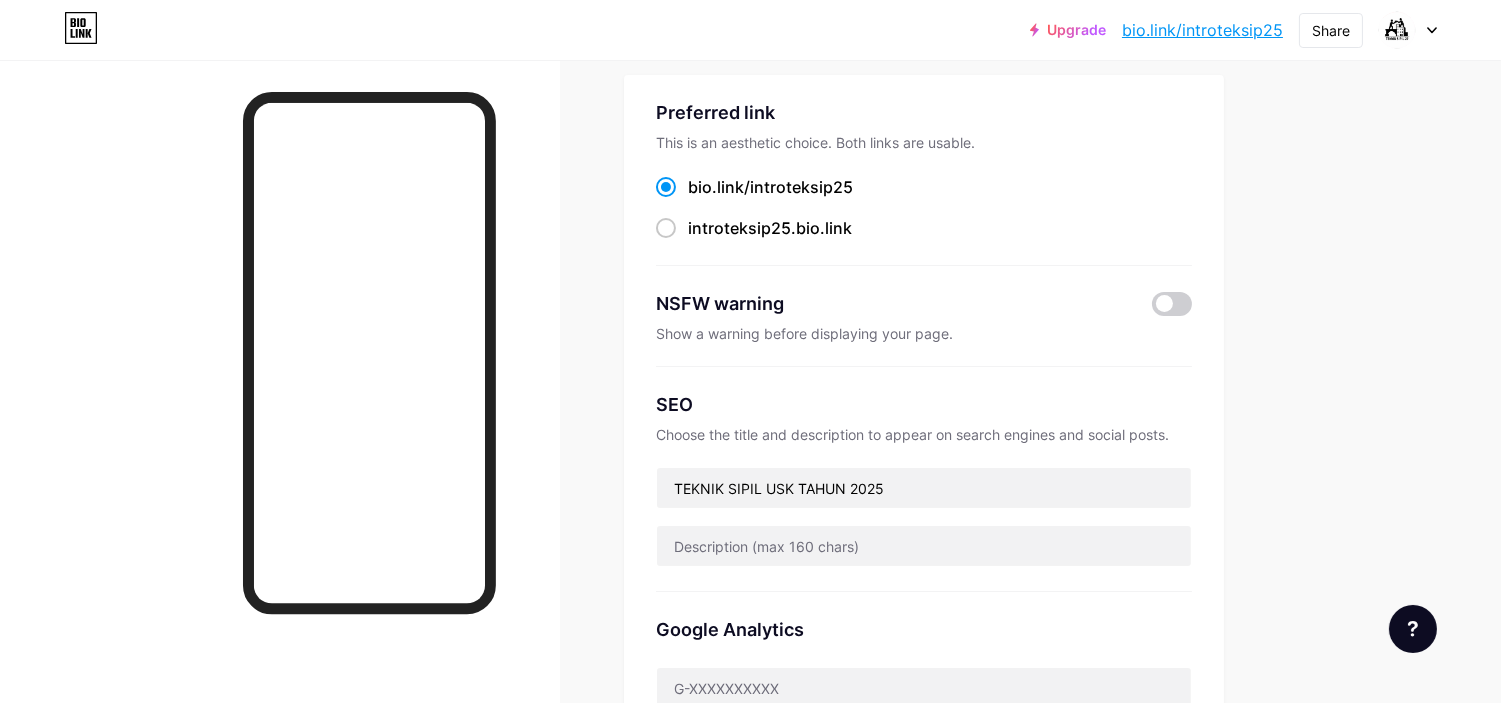 click on "Preferred link   This is an aesthetic choice. Both links are usable.
bio.link/ [USERNAME]       [USERNAME] .bio.link
NSFW warning       Show a warning before displaying your page.     SEO   Choose the title and description to appear on search engines and social posts.   [TEXT]         Google Analytics       My username   bio.link/   [USERNAME]" at bounding box center (924, 479) 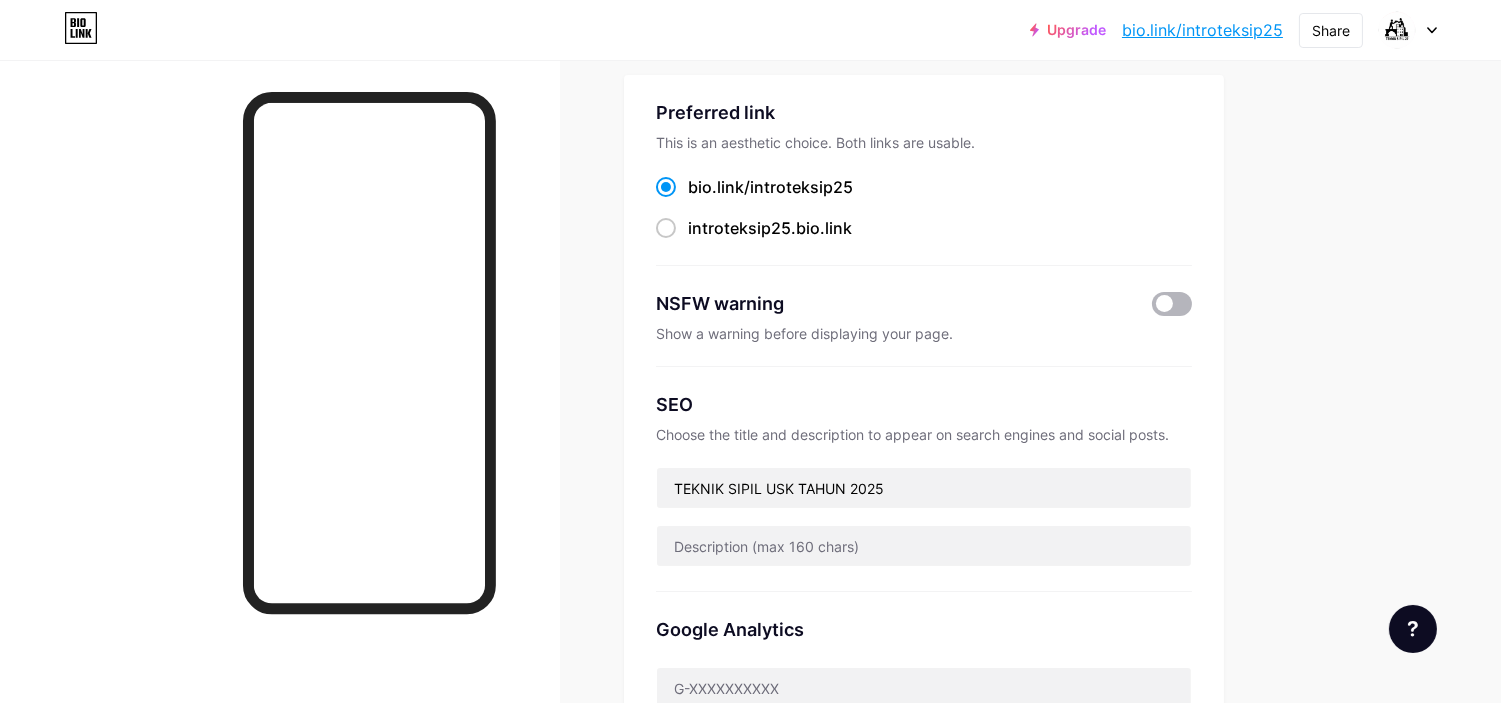 click at bounding box center [1172, 304] 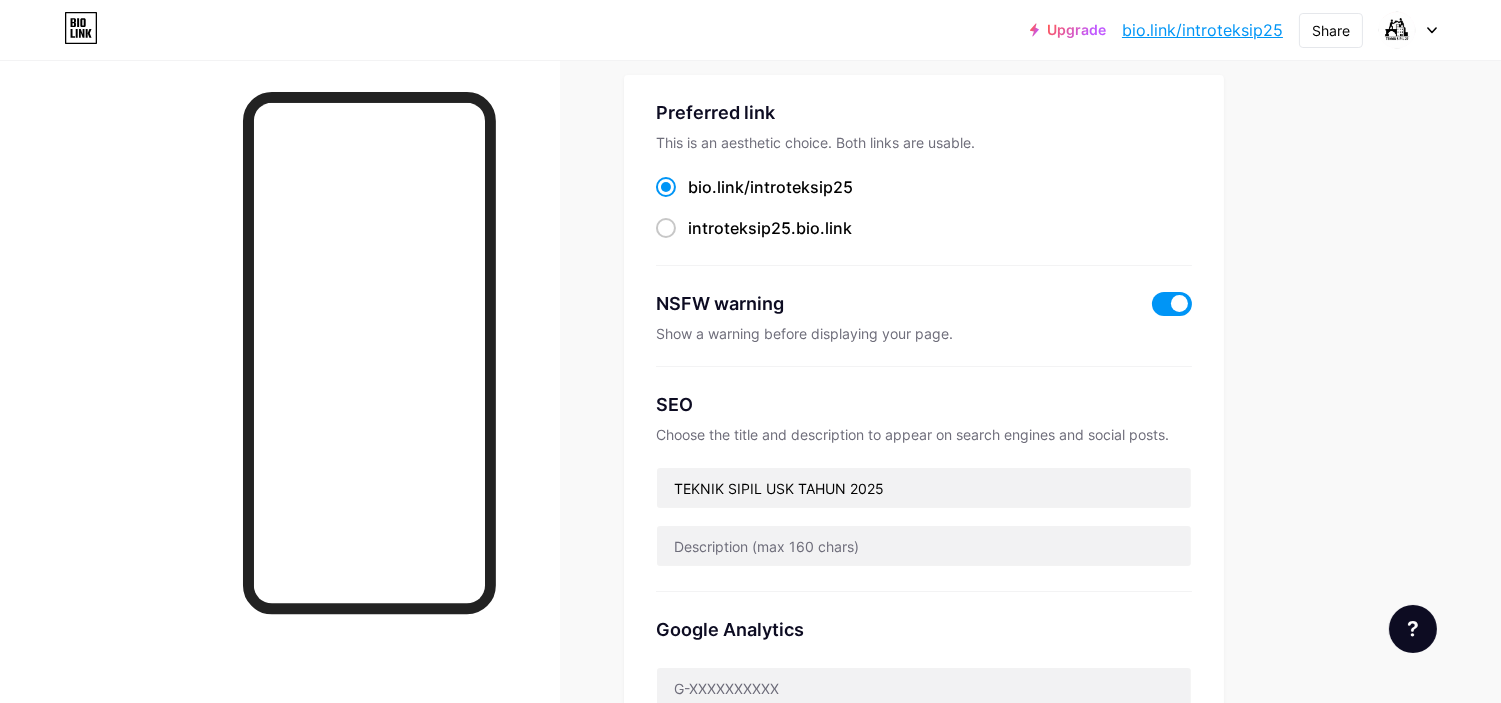 click at bounding box center [1172, 304] 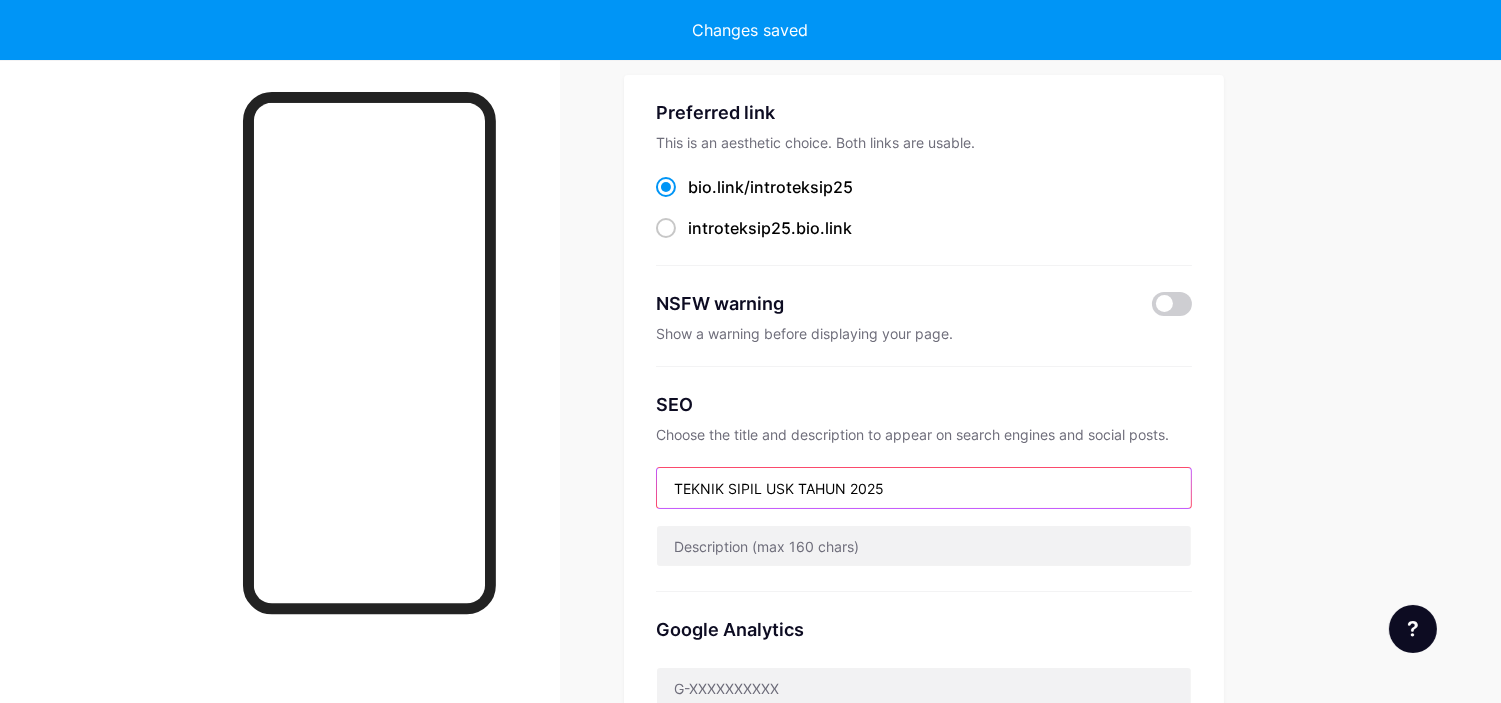 click on "TEKNIK SIPIL USK TAHUN 2025" at bounding box center [924, 488] 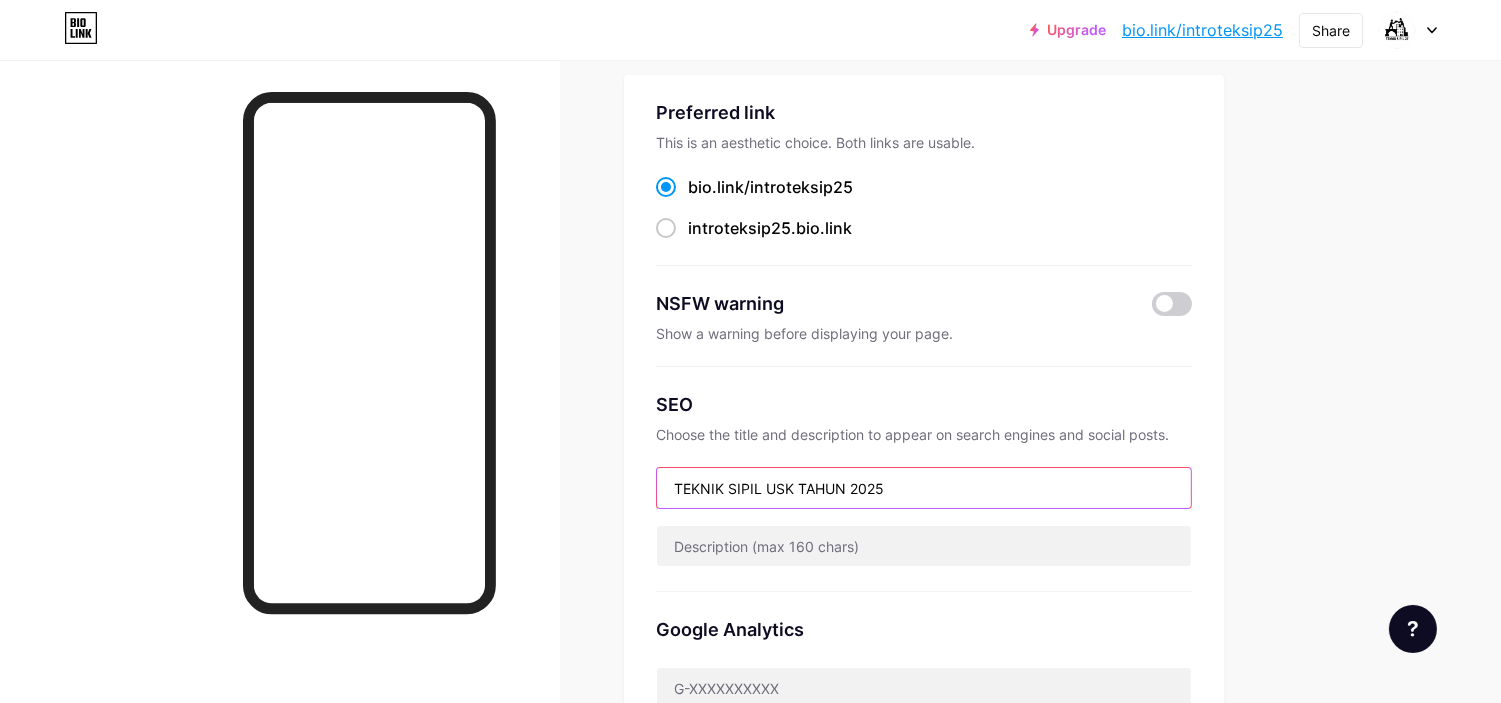 click on "TEKNIK SIPIL USK TAHUN 2025" at bounding box center (924, 488) 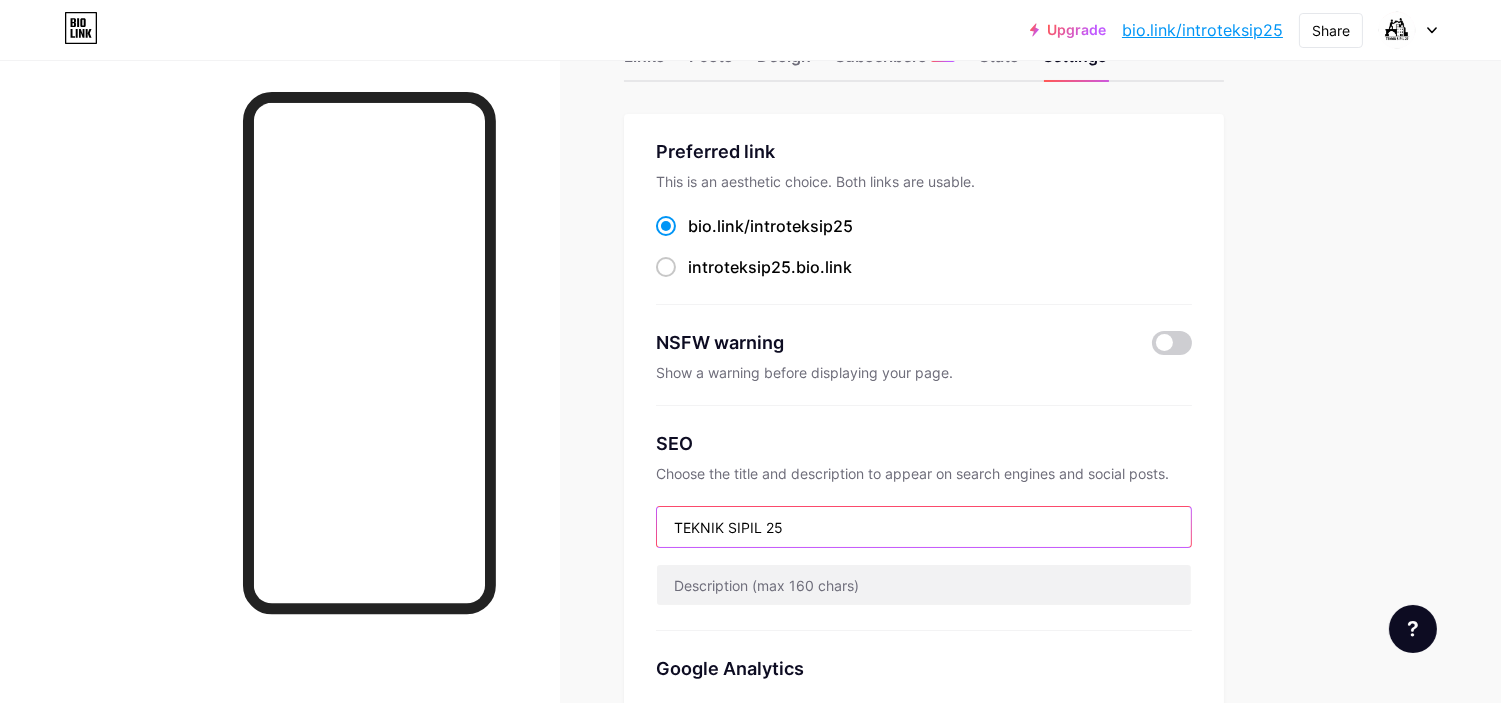 scroll, scrollTop: 111, scrollLeft: 0, axis: vertical 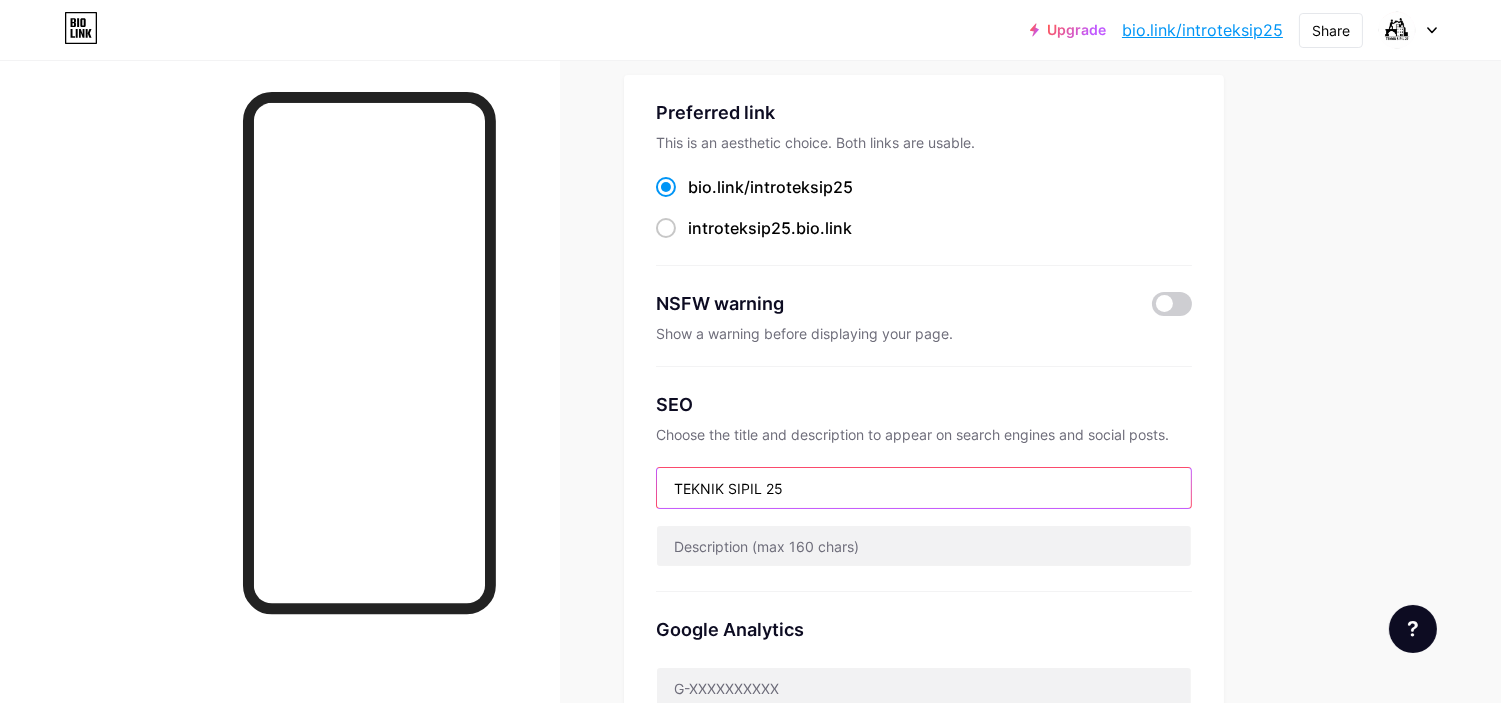 type on "TEKNIK SIPIL 25" 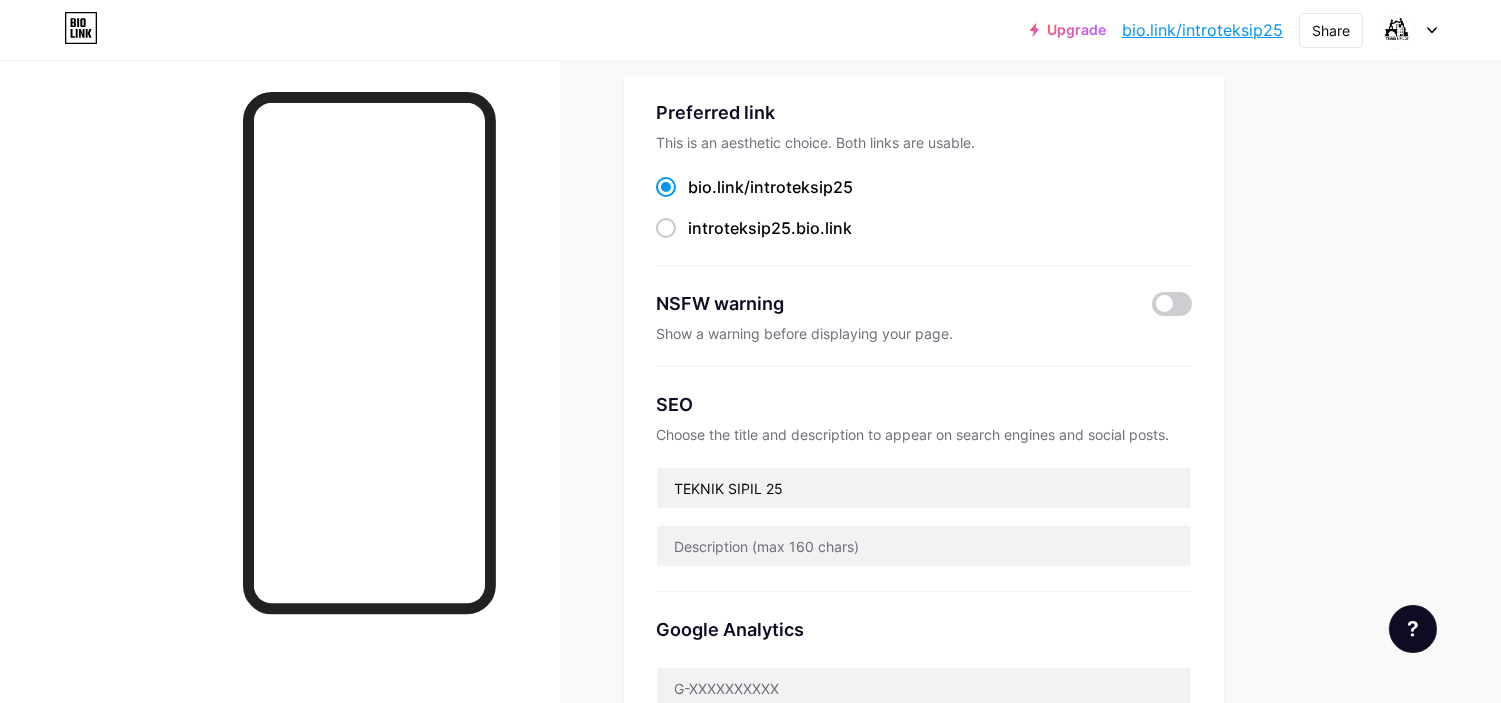 click on "SEO   Choose the title and description to appear on search engines and social posts.   TEKNIK SIPIL 25" at bounding box center [924, 479] 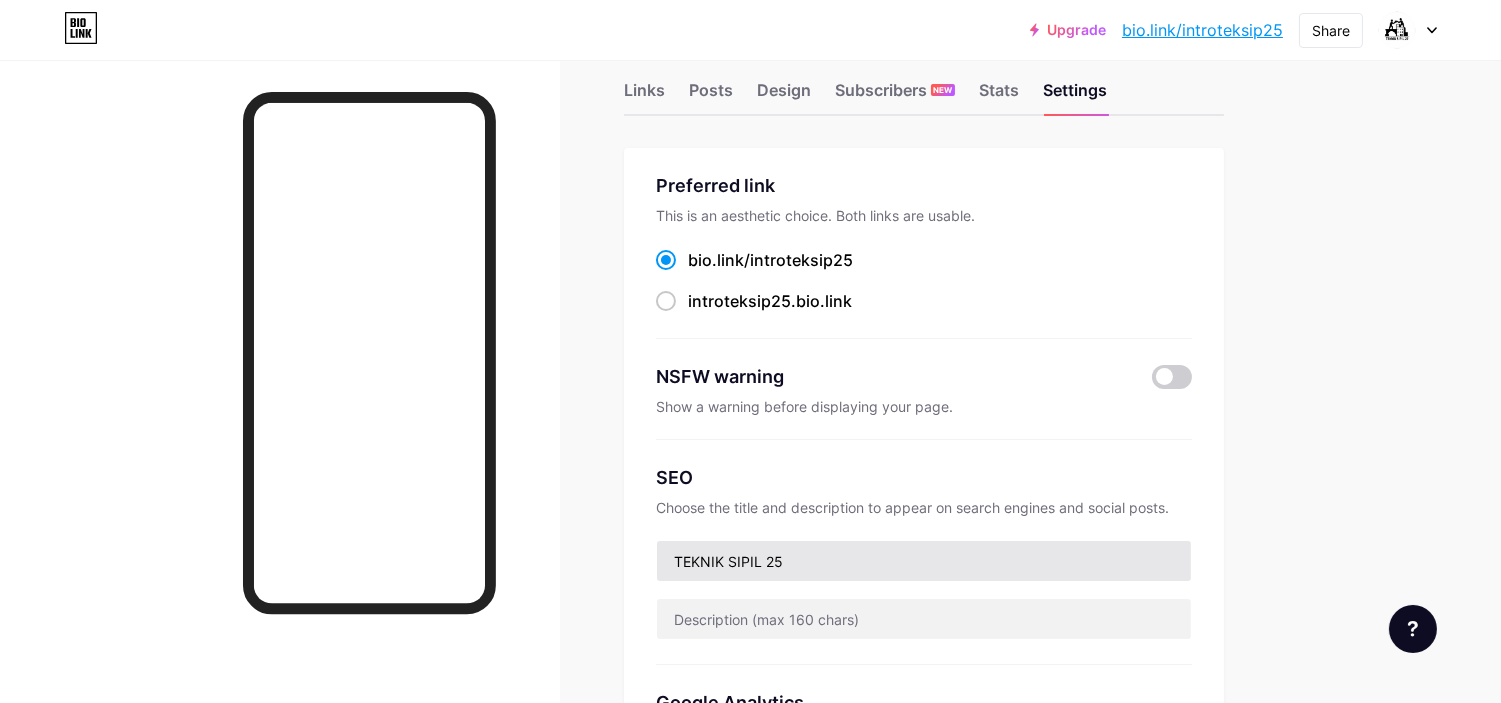 scroll, scrollTop: 0, scrollLeft: 0, axis: both 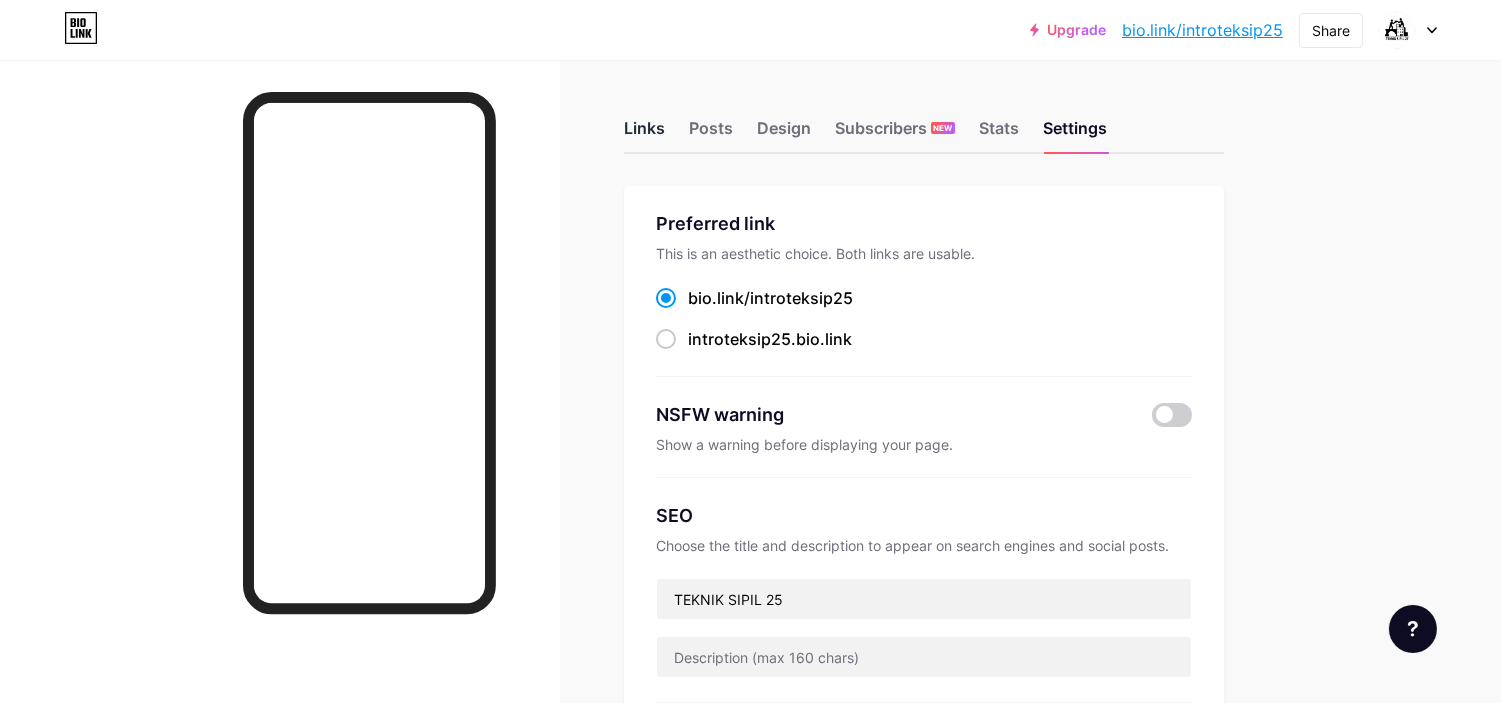 click on "Links" at bounding box center [644, 134] 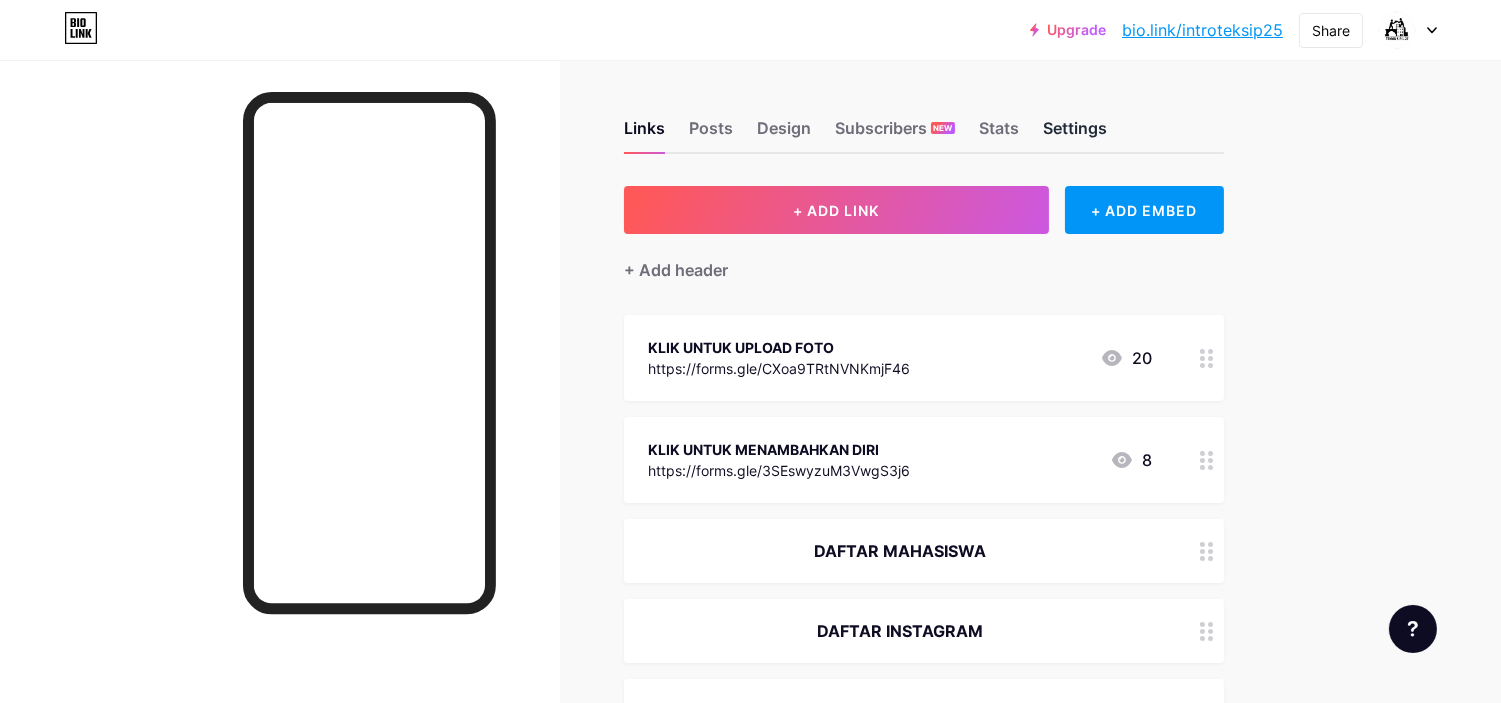 click on "Settings" at bounding box center [1075, 134] 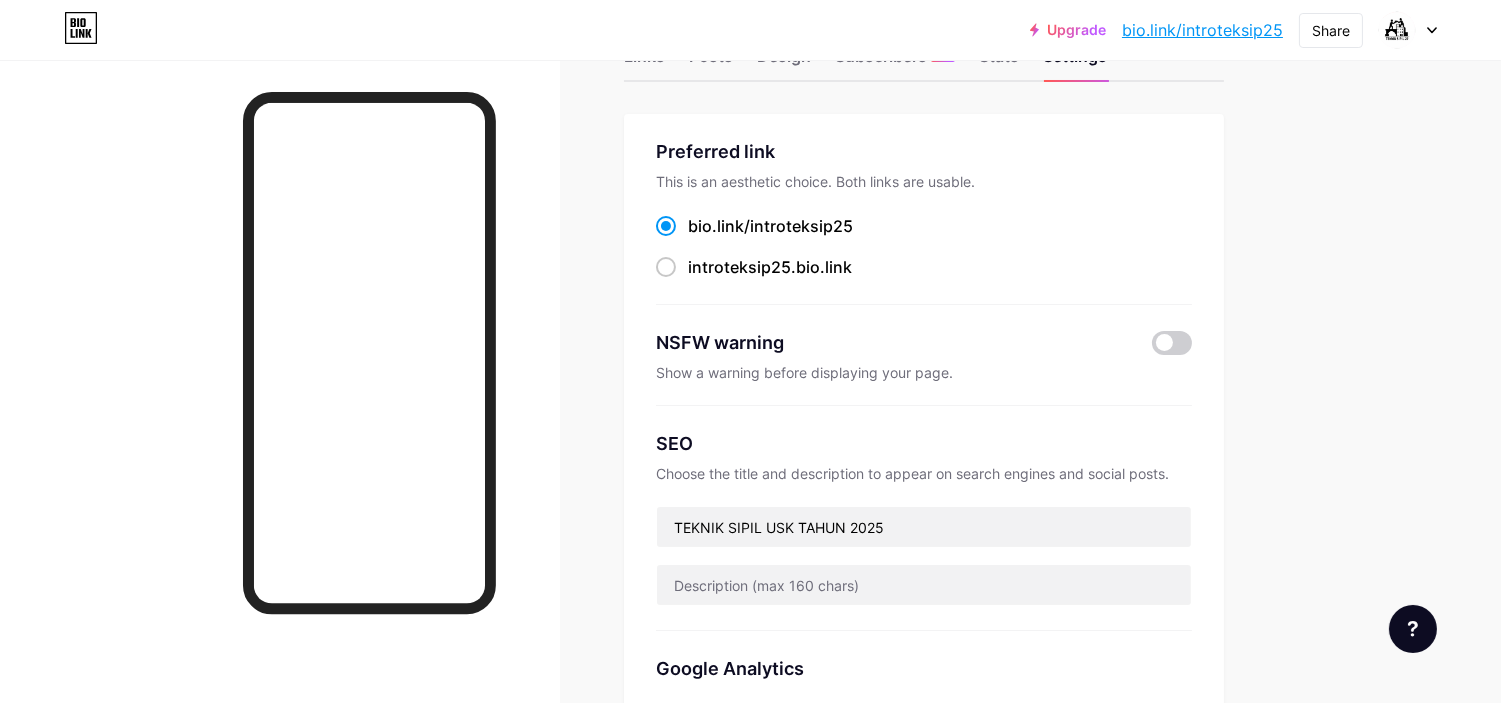 scroll, scrollTop: 111, scrollLeft: 0, axis: vertical 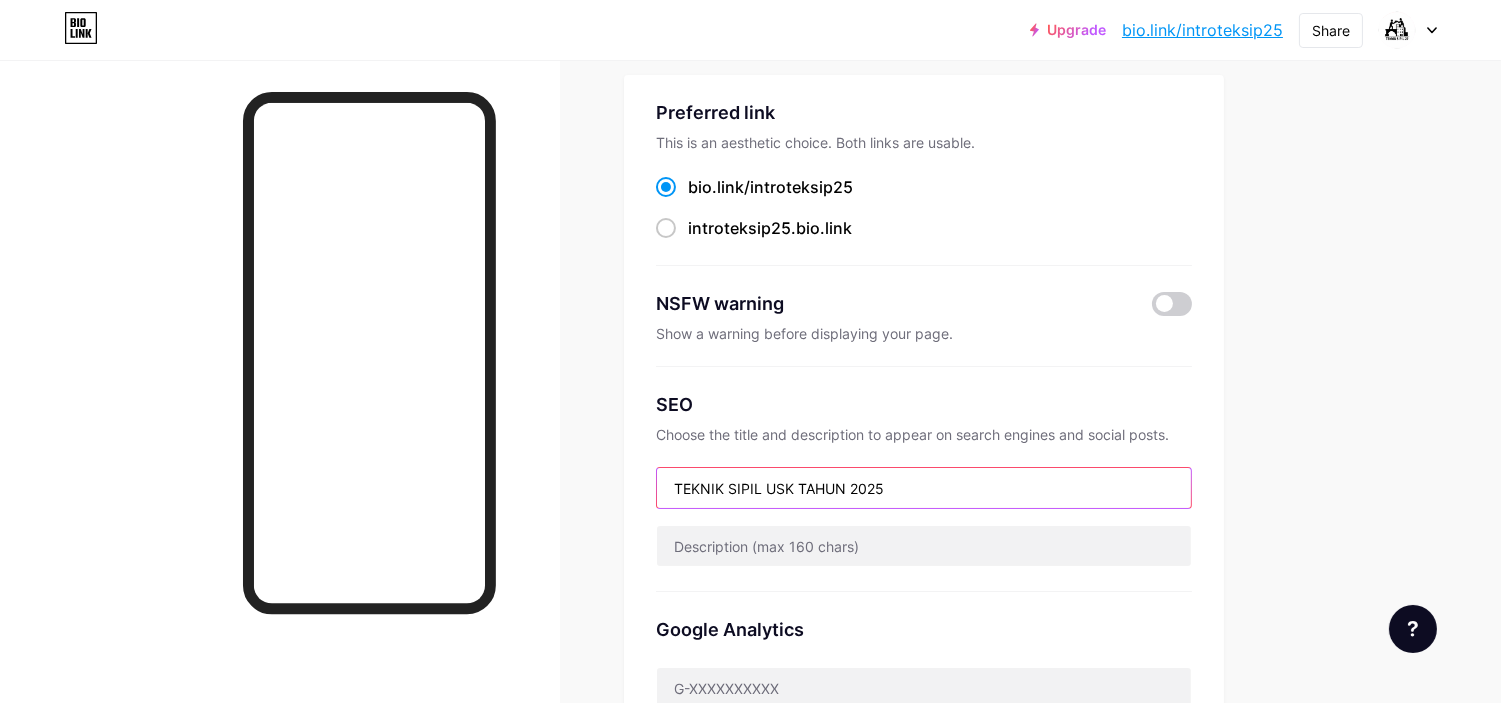 click on "TEKNIK SIPIL USK TAHUN 2025" at bounding box center (924, 488) 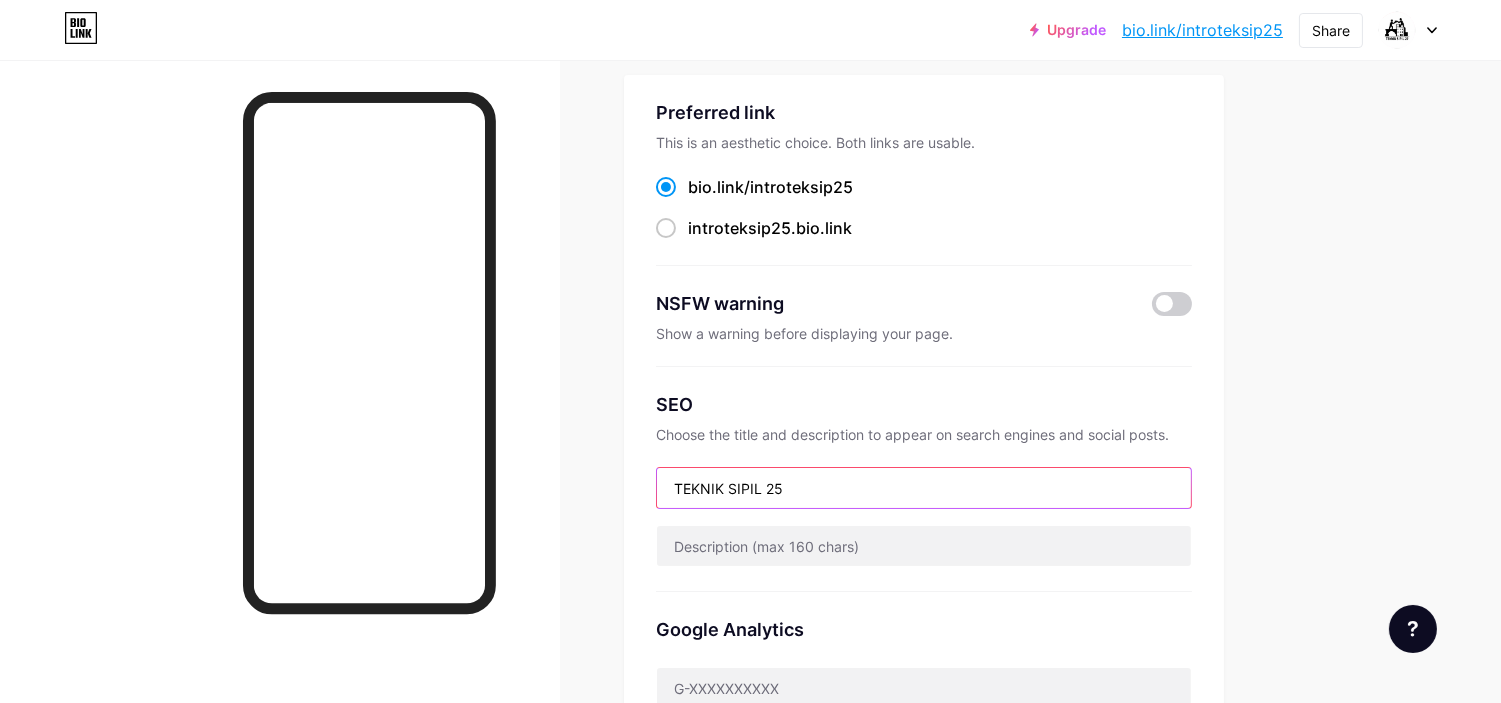 type on "TEKNIK SIPIL 25" 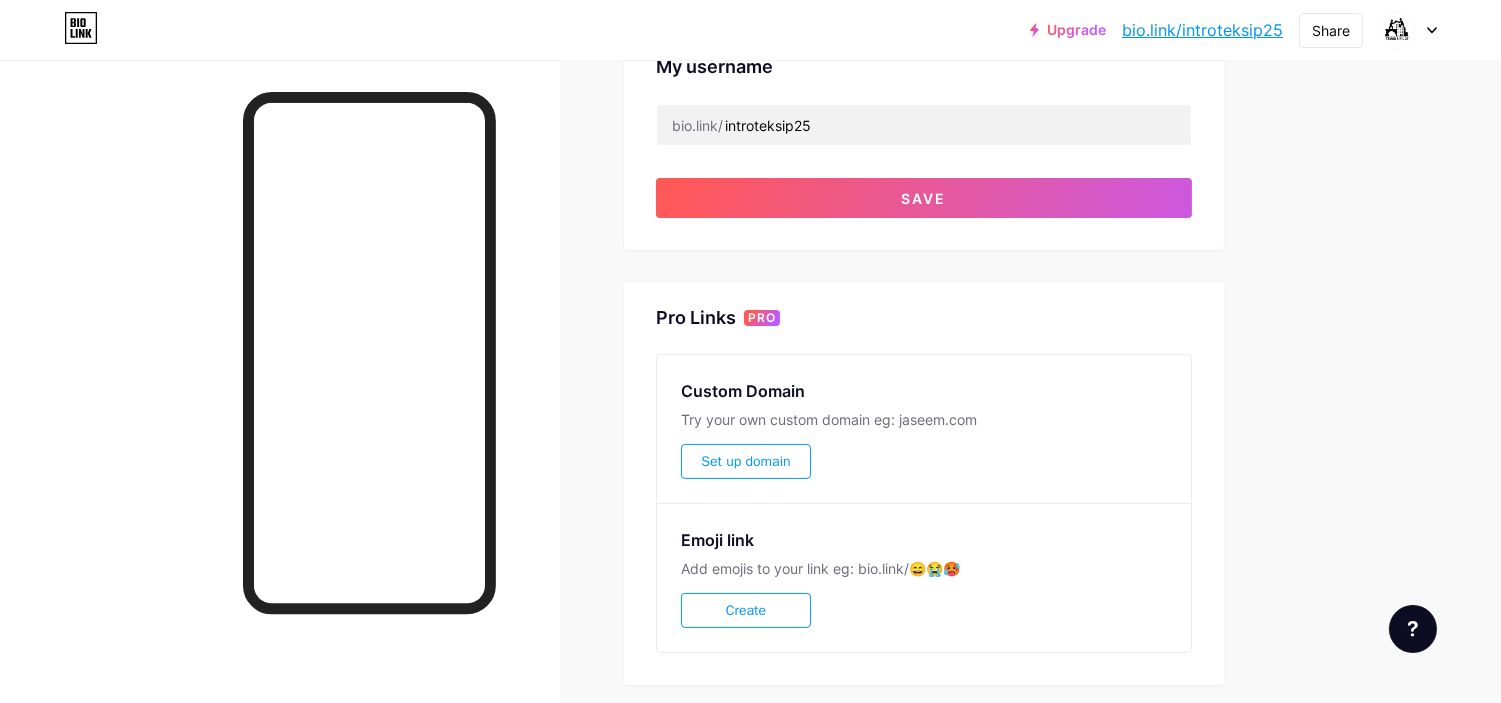 scroll, scrollTop: 777, scrollLeft: 0, axis: vertical 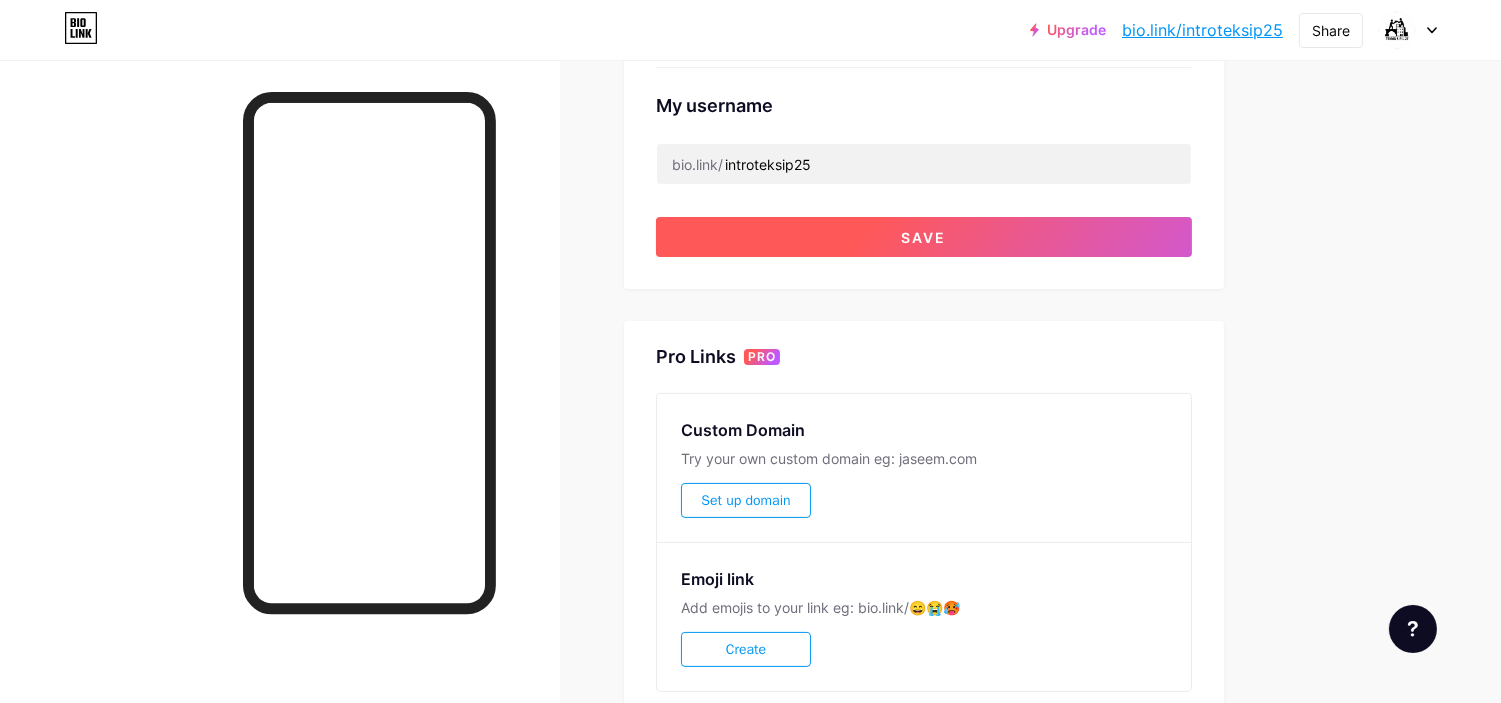 click on "Save" at bounding box center [924, 237] 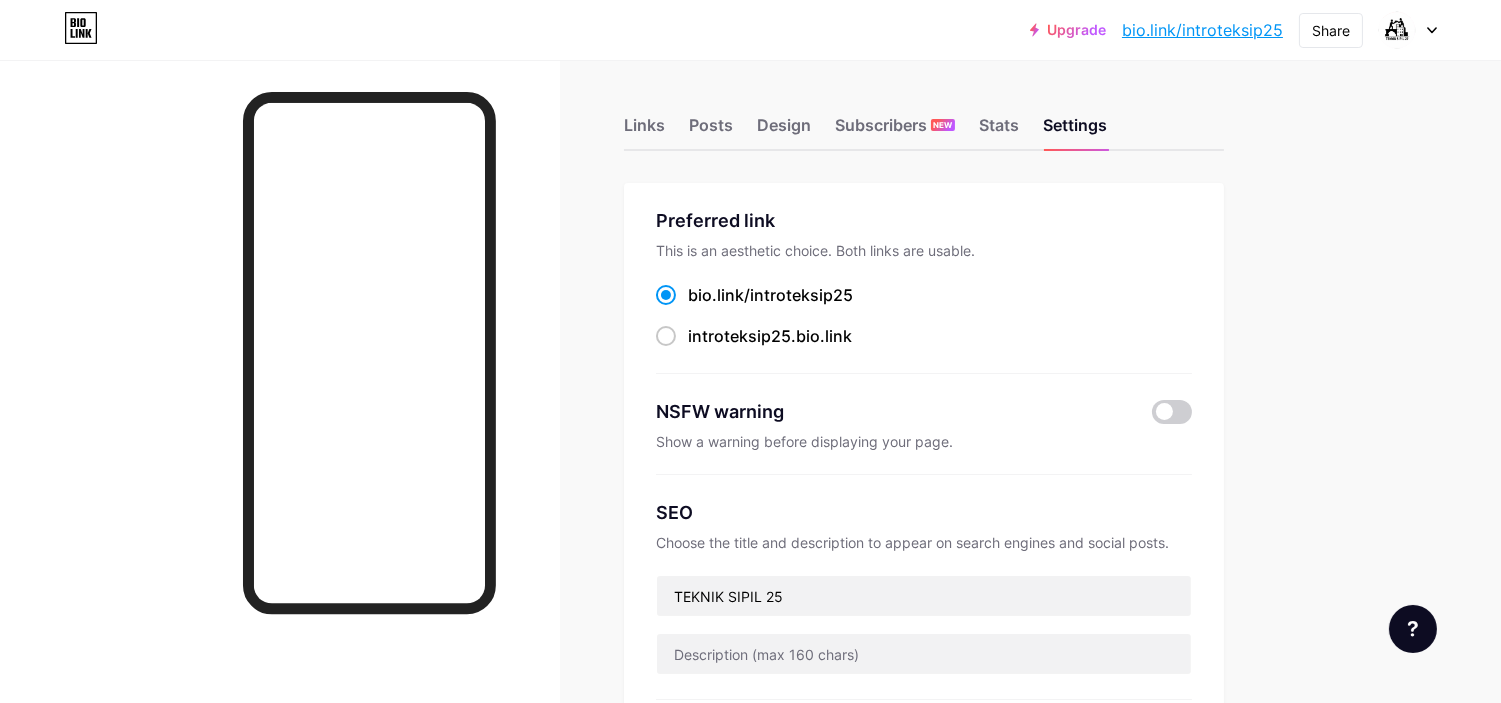 scroll, scrollTop: 0, scrollLeft: 0, axis: both 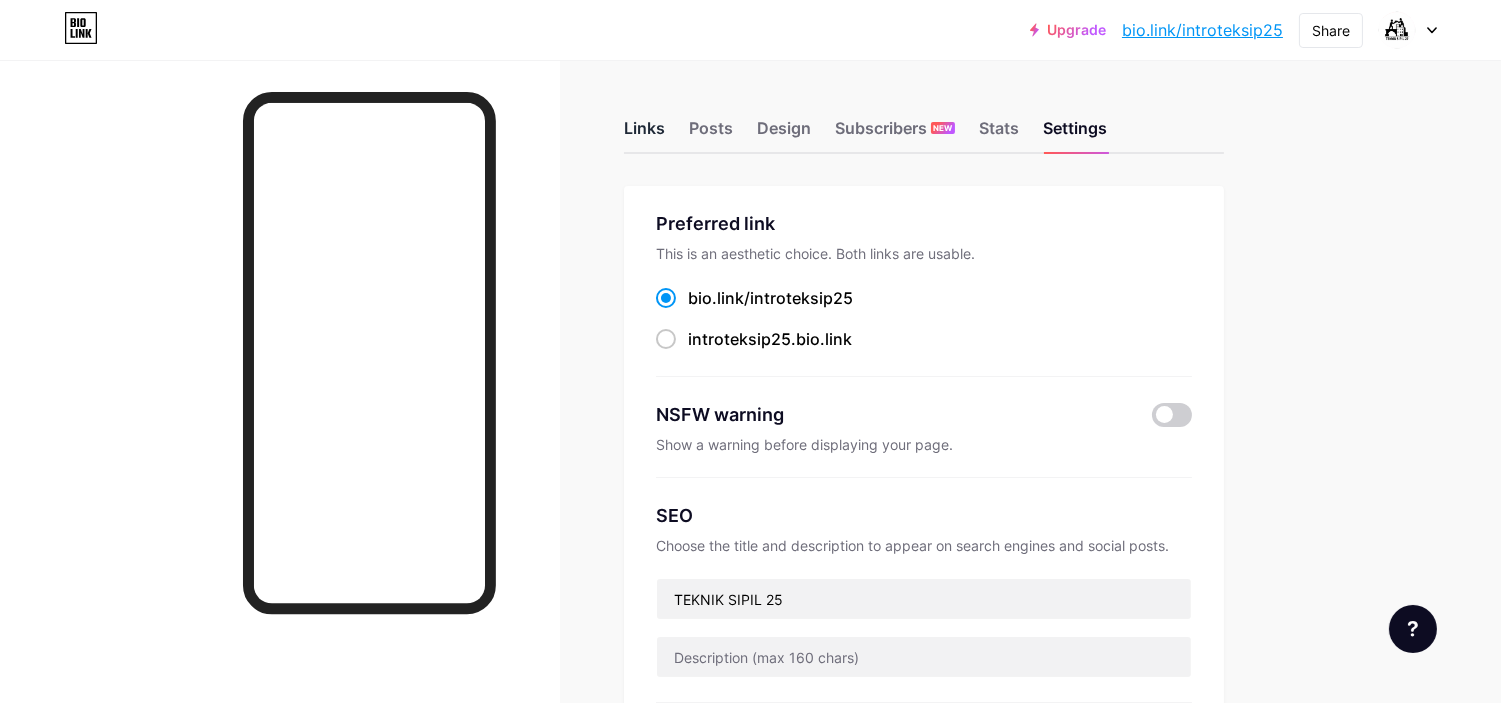 click on "Links" at bounding box center (644, 134) 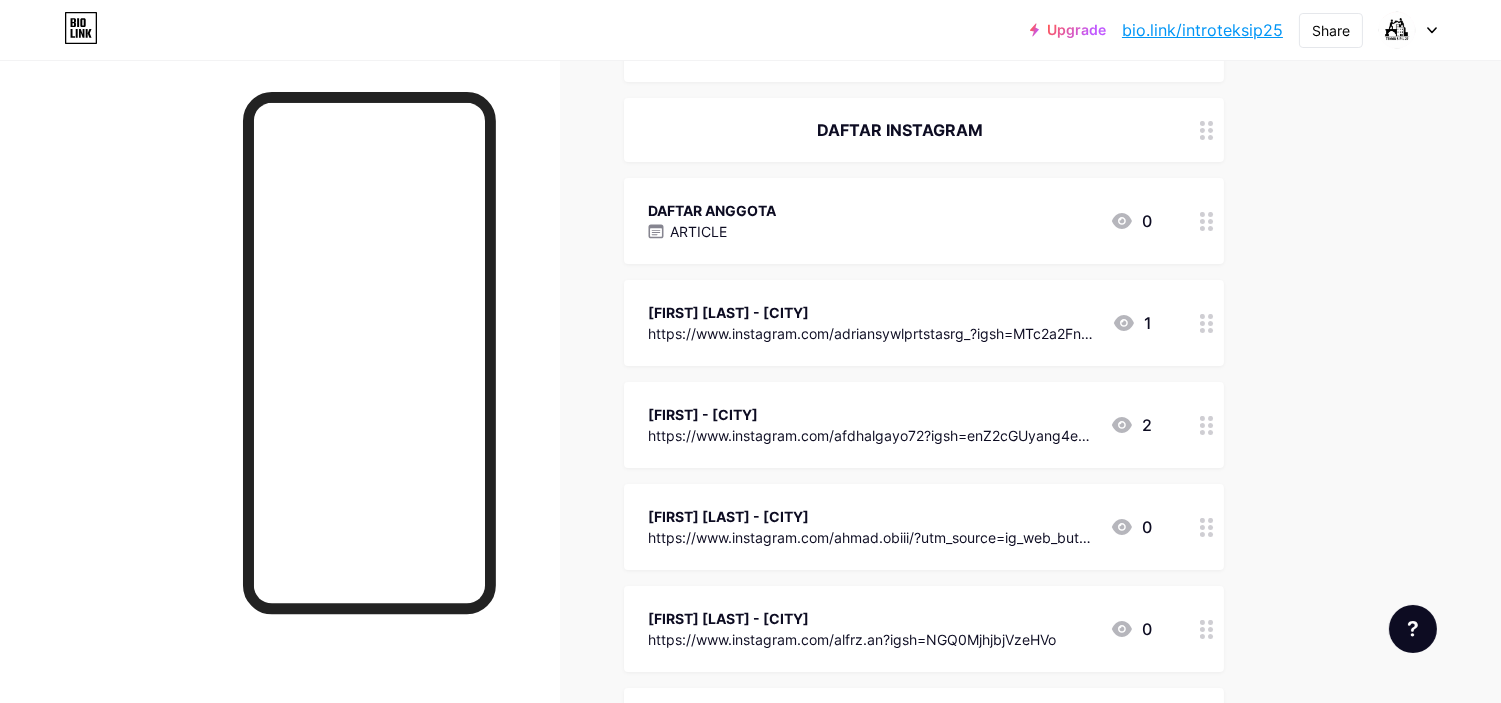 scroll, scrollTop: 555, scrollLeft: 0, axis: vertical 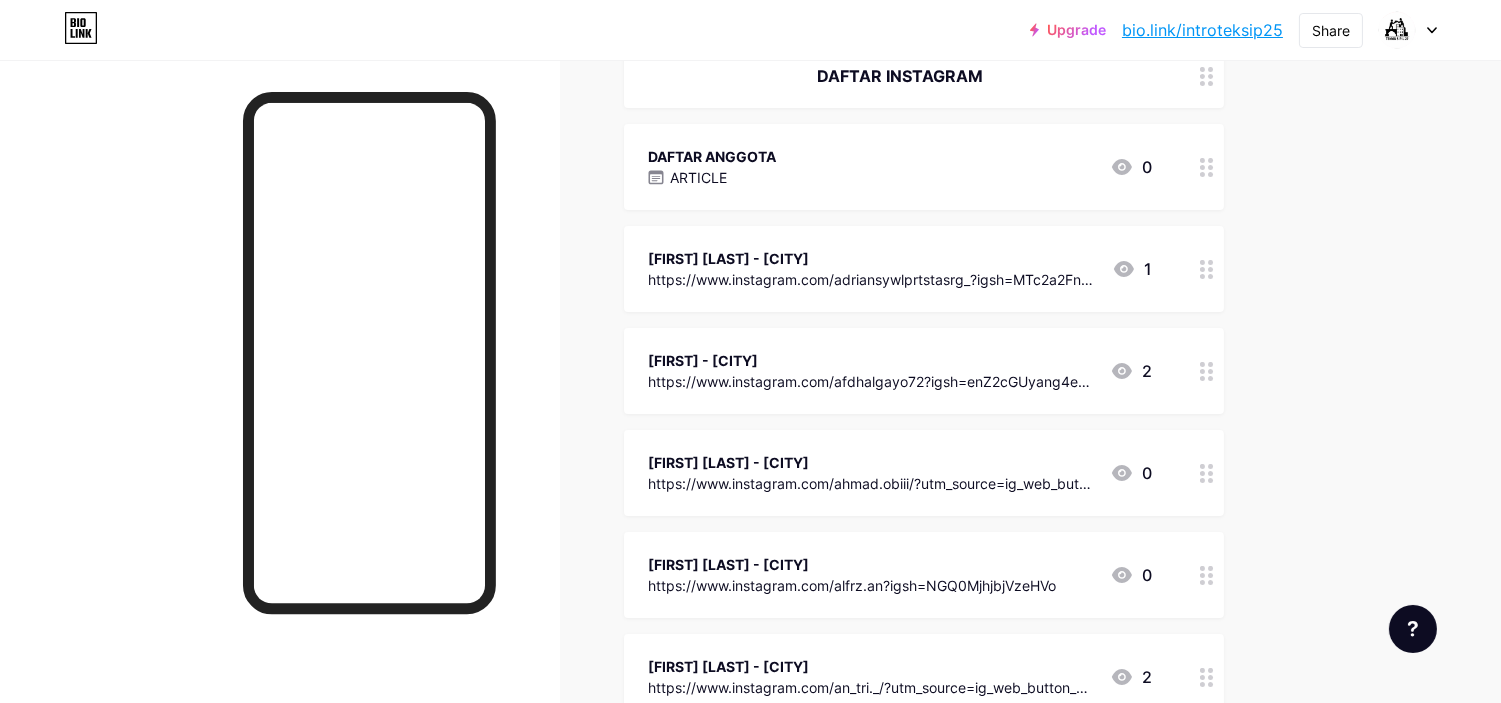 click 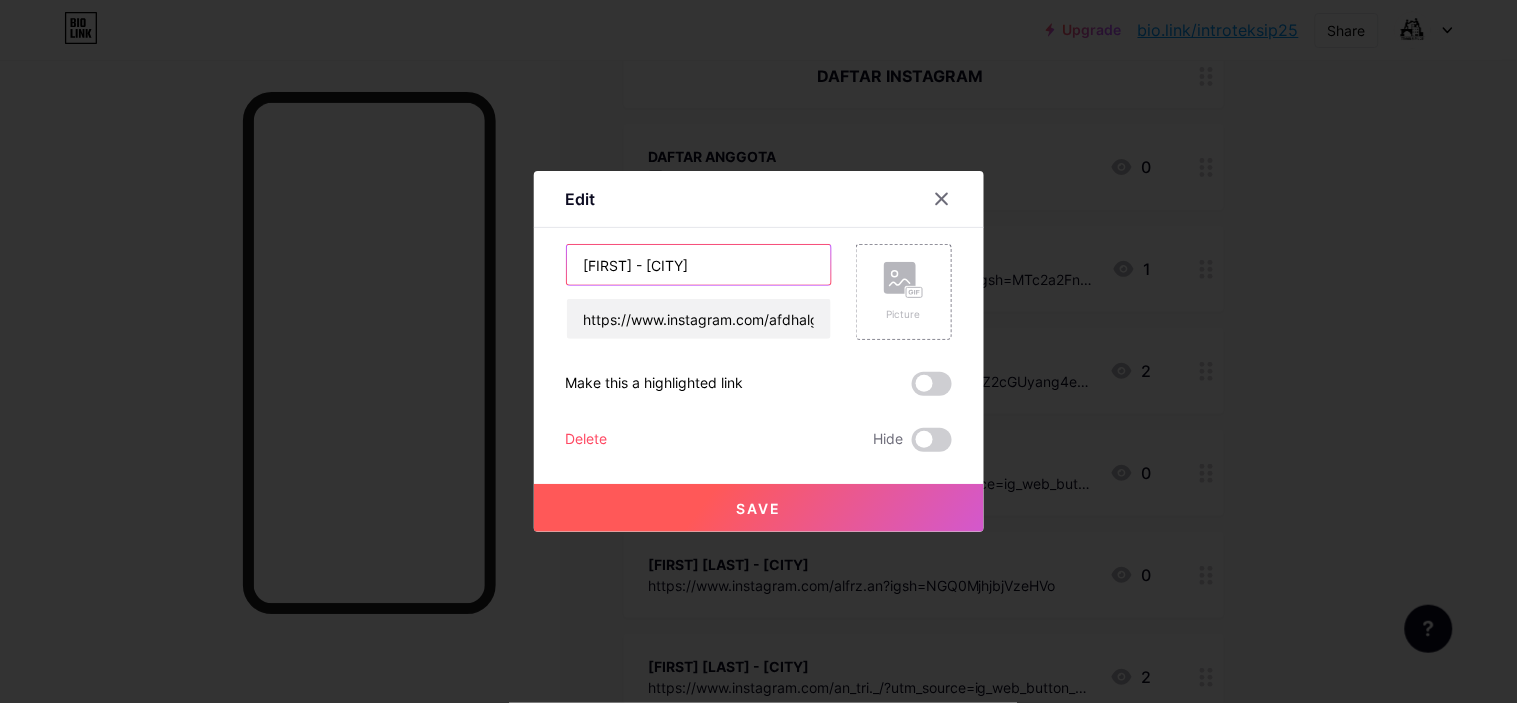 click on "[FIRST] - [CITY]" at bounding box center [699, 265] 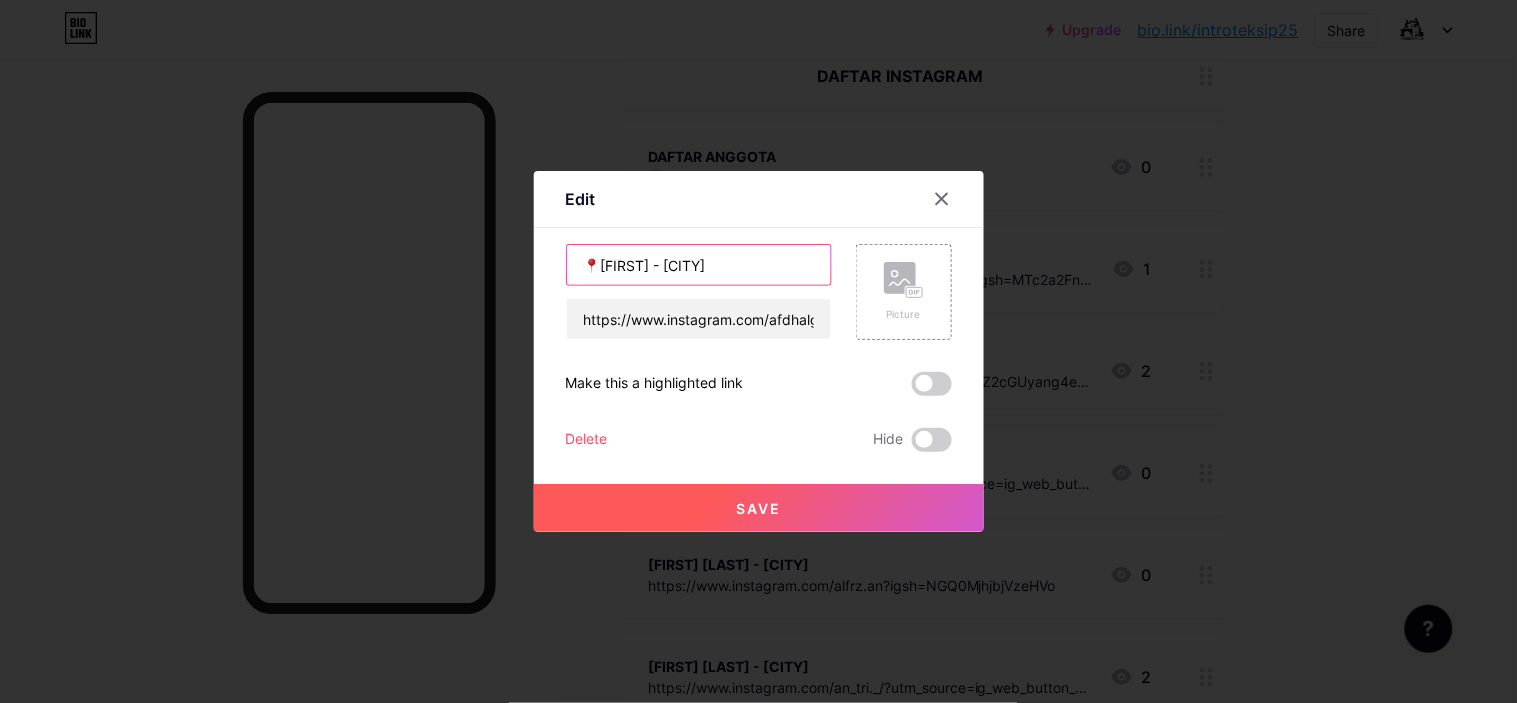 type on "📍[FIRST] - [CITY]" 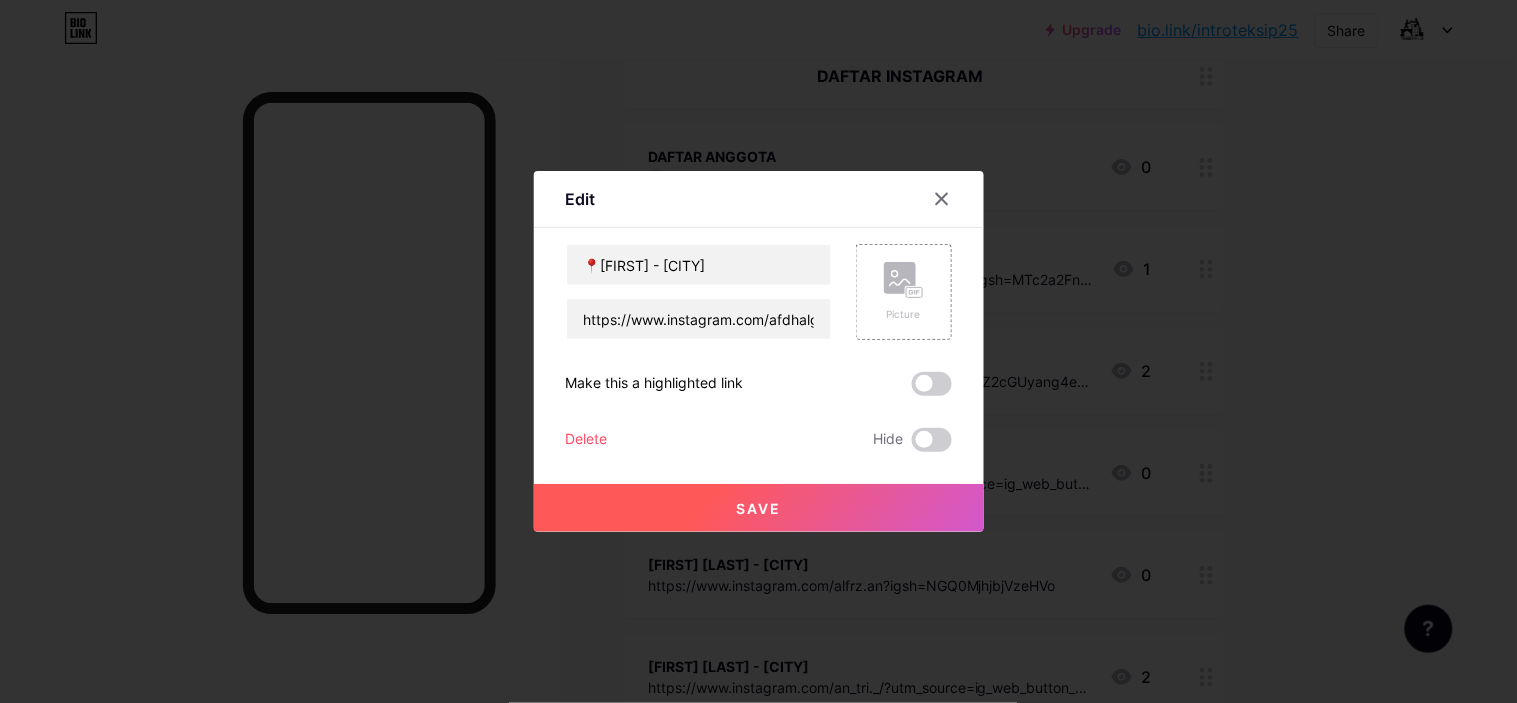 click on "Save" at bounding box center (758, 508) 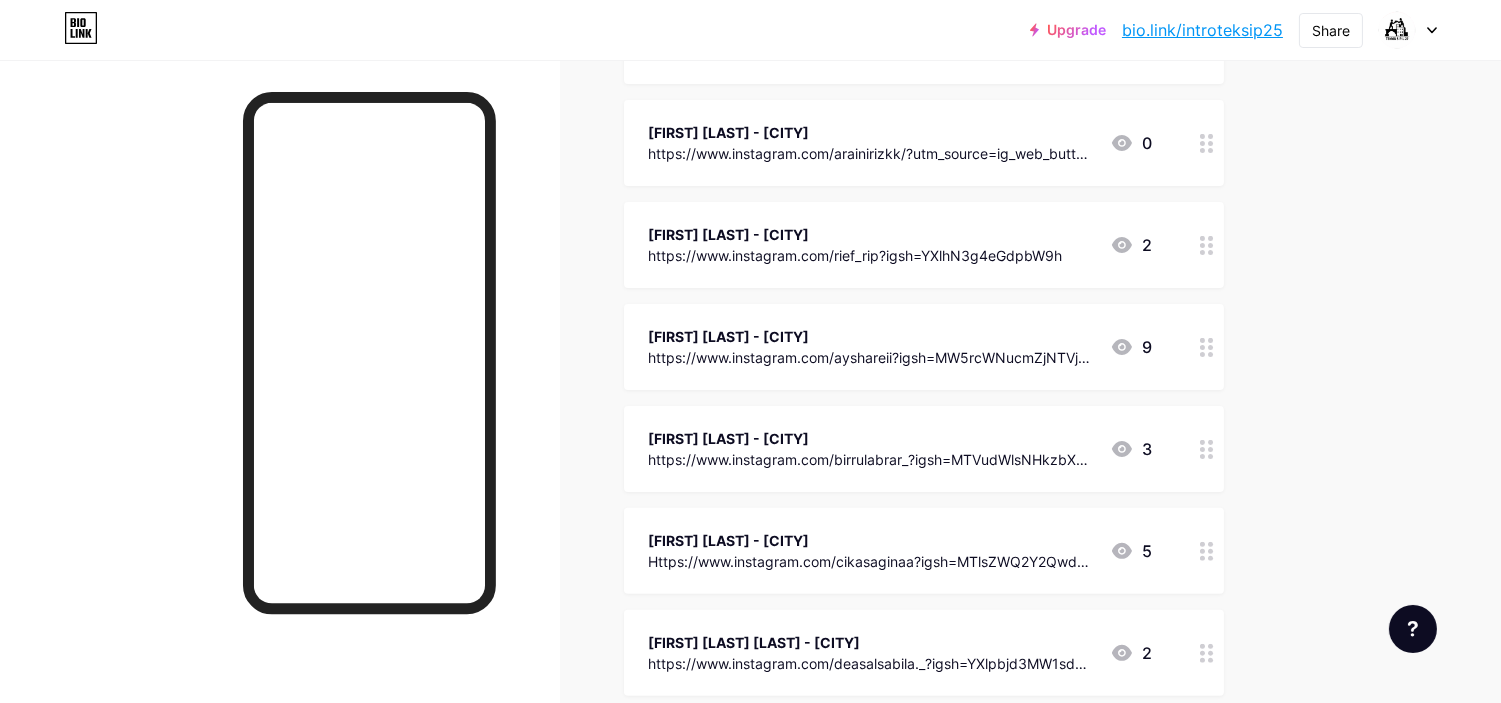 scroll, scrollTop: 1222, scrollLeft: 0, axis: vertical 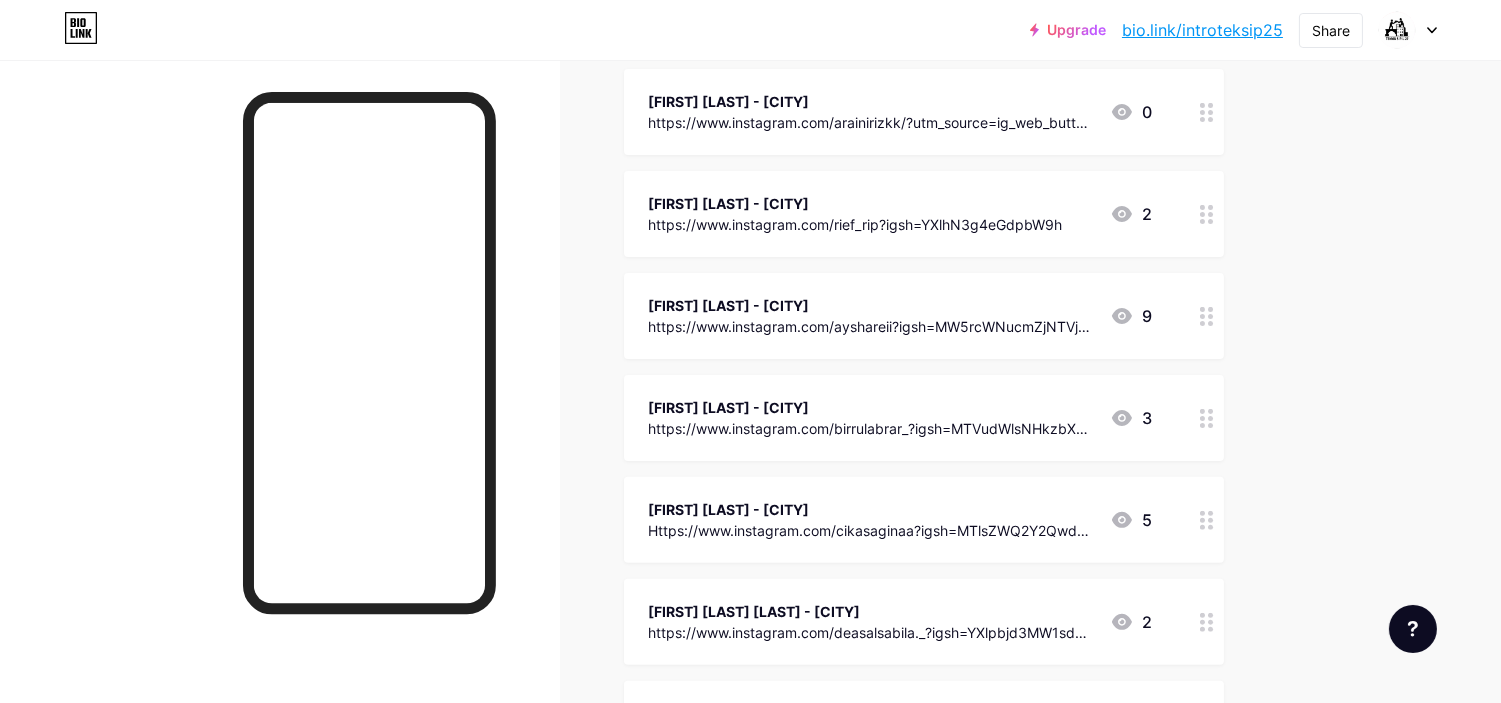 click 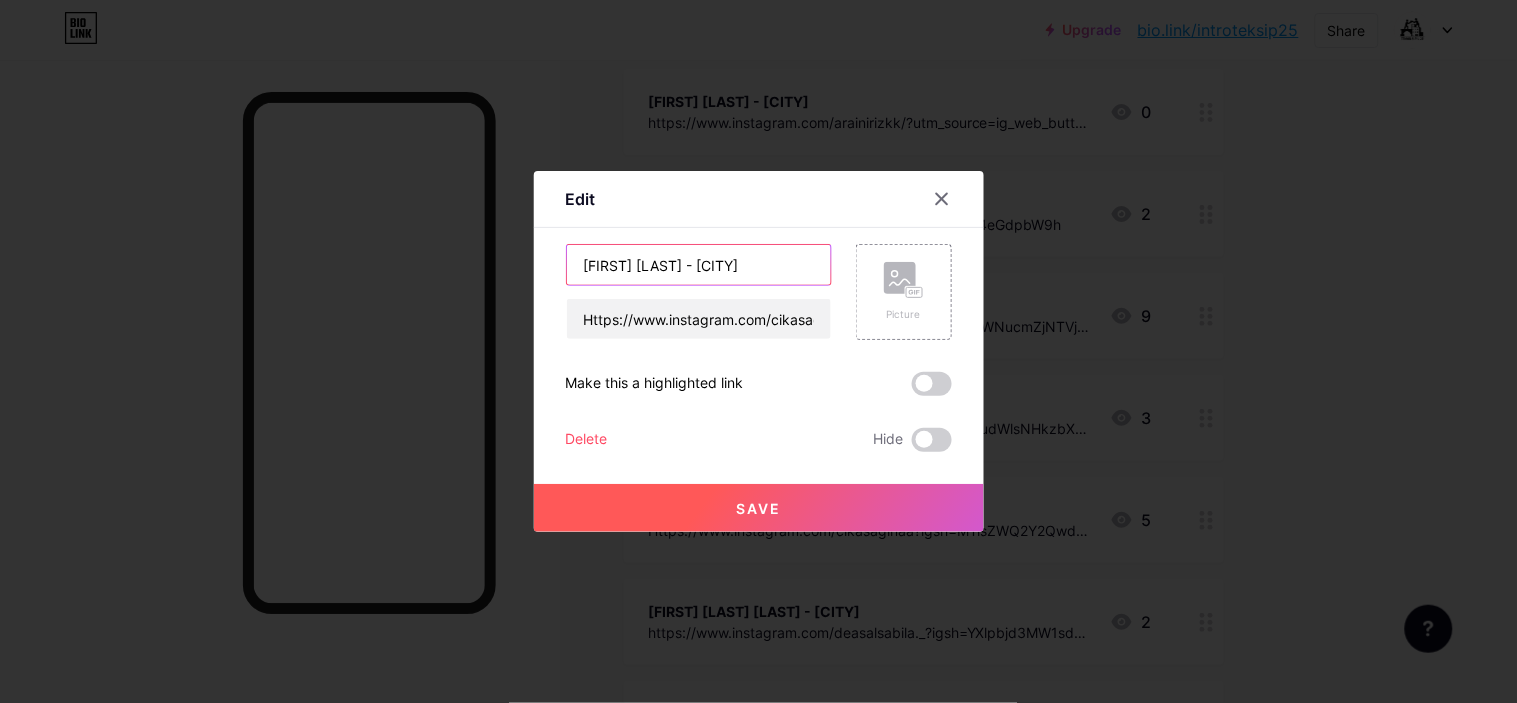 click on "[FIRST] [LAST] - [CITY]" at bounding box center (699, 265) 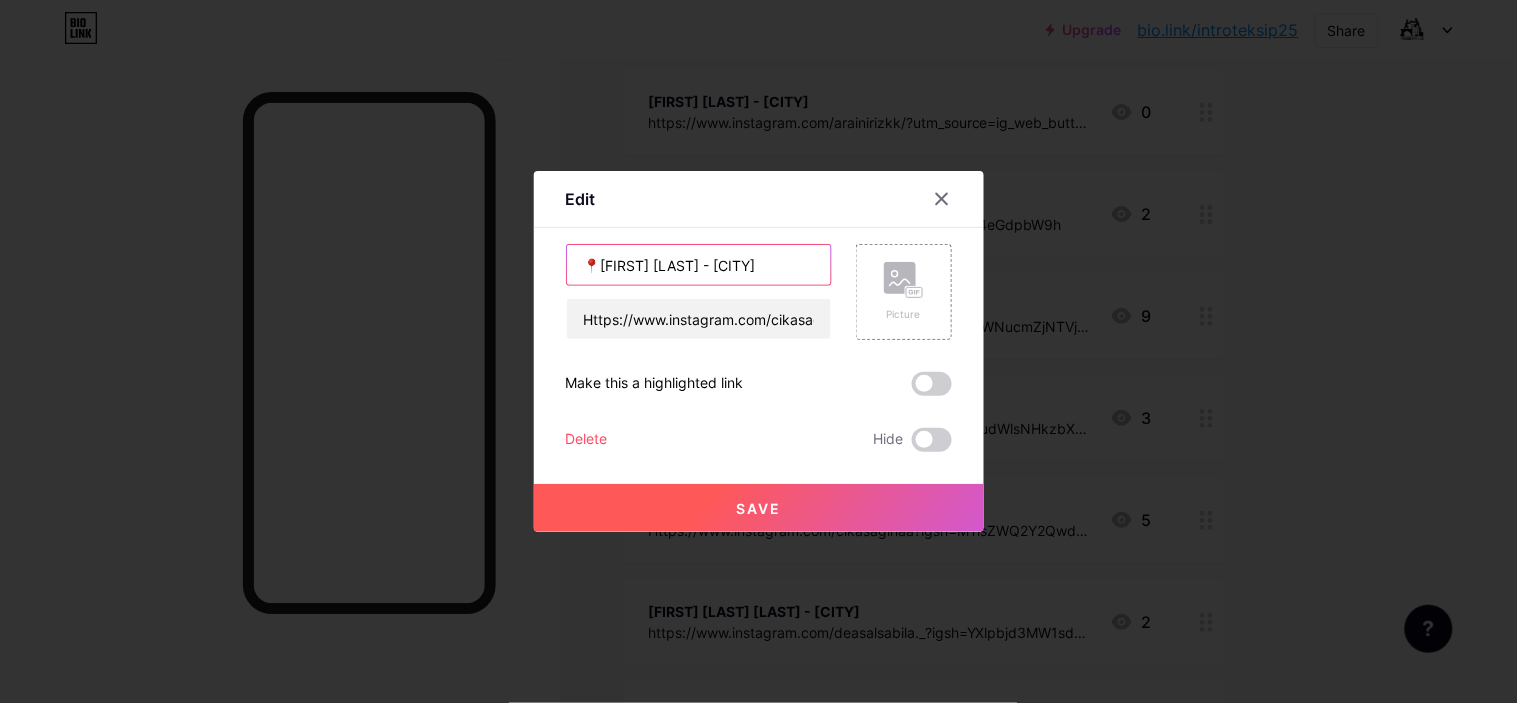 type on "📍[FIRST] [LAST] - [CITY]" 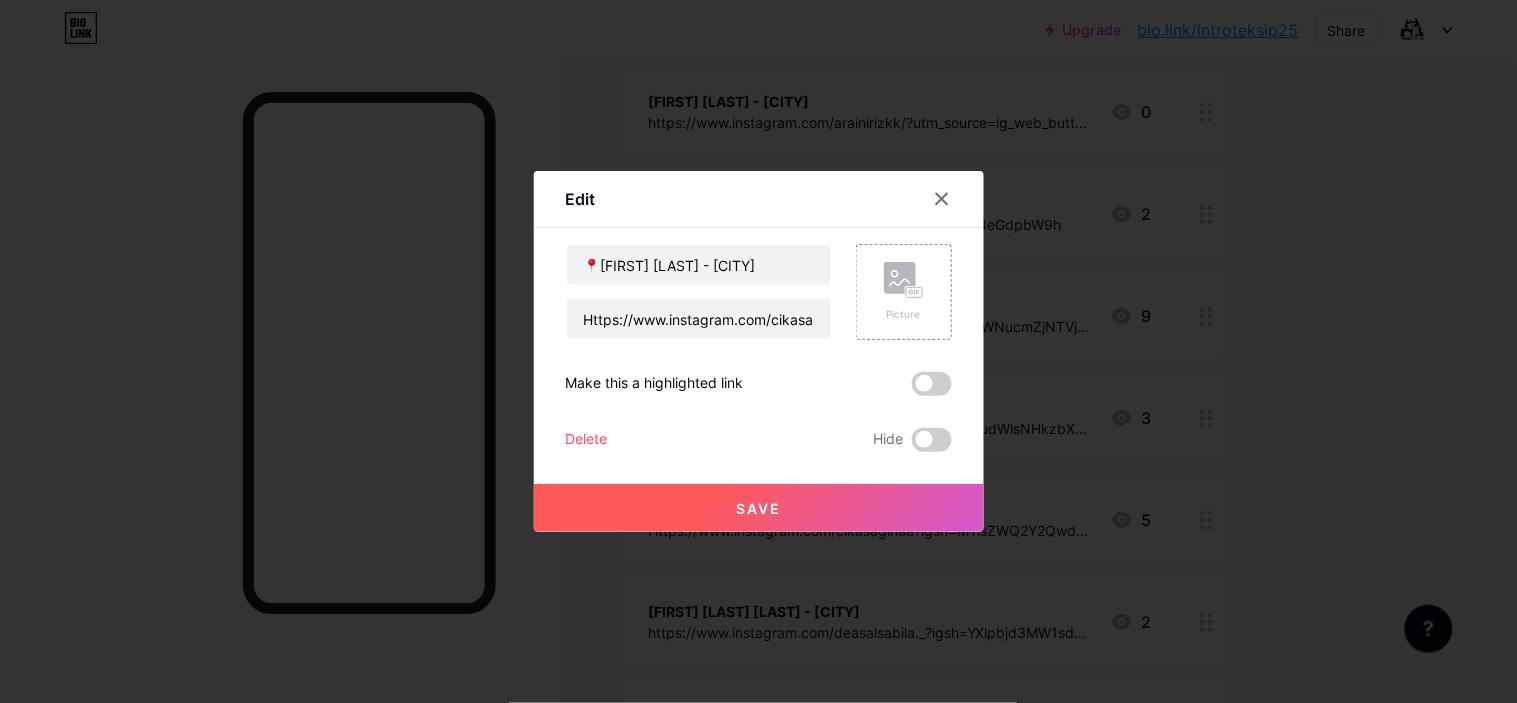 click on "Save" at bounding box center [759, 508] 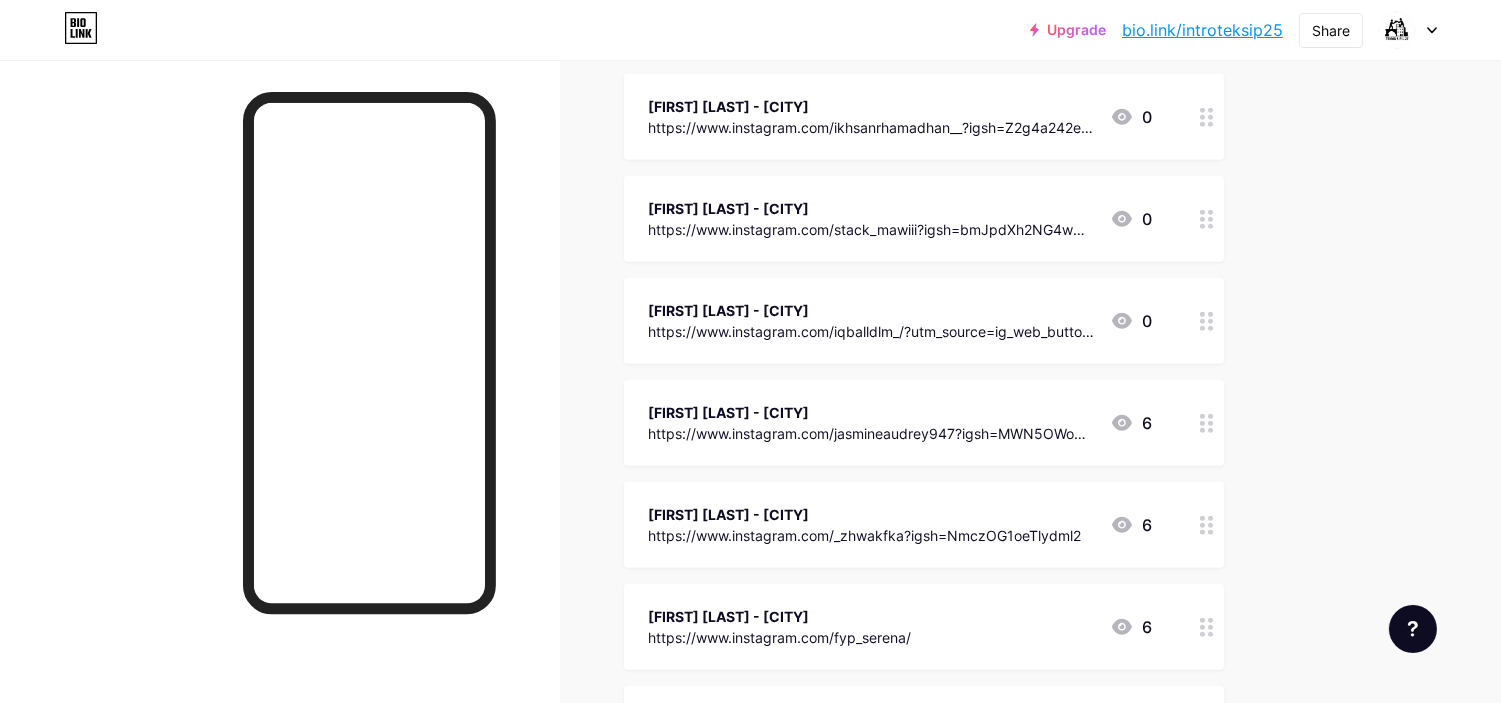 scroll, scrollTop: 3000, scrollLeft: 0, axis: vertical 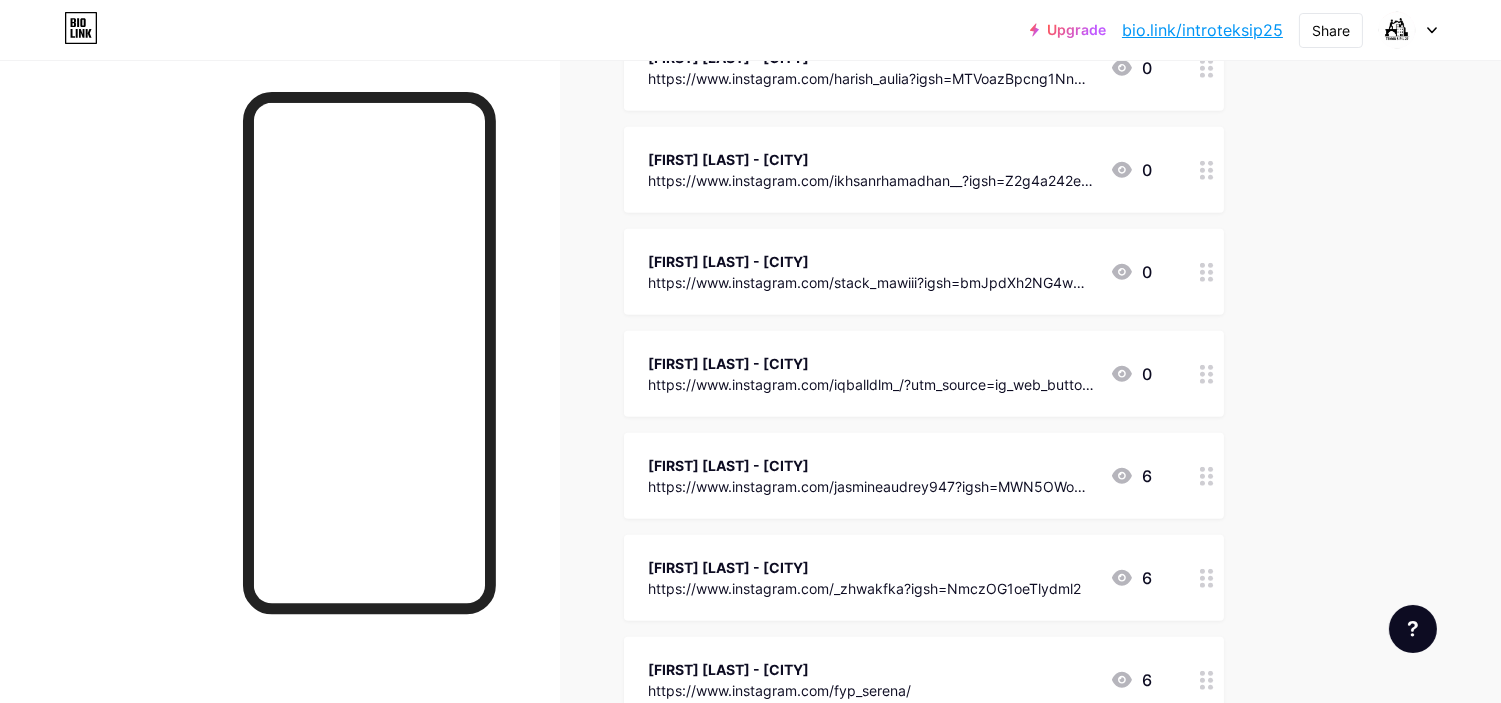 click 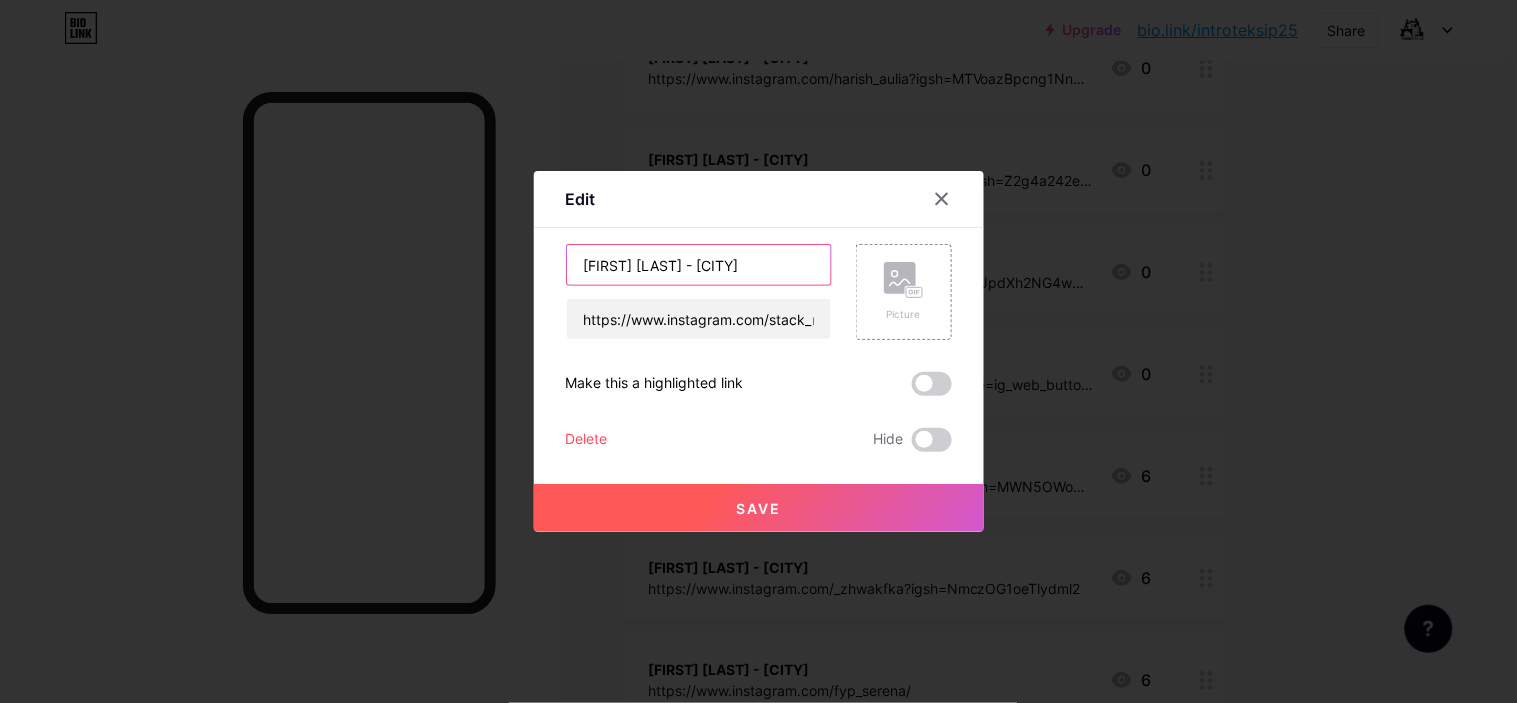 click on "[FIRST] [LAST] - [CITY]" at bounding box center [699, 265] 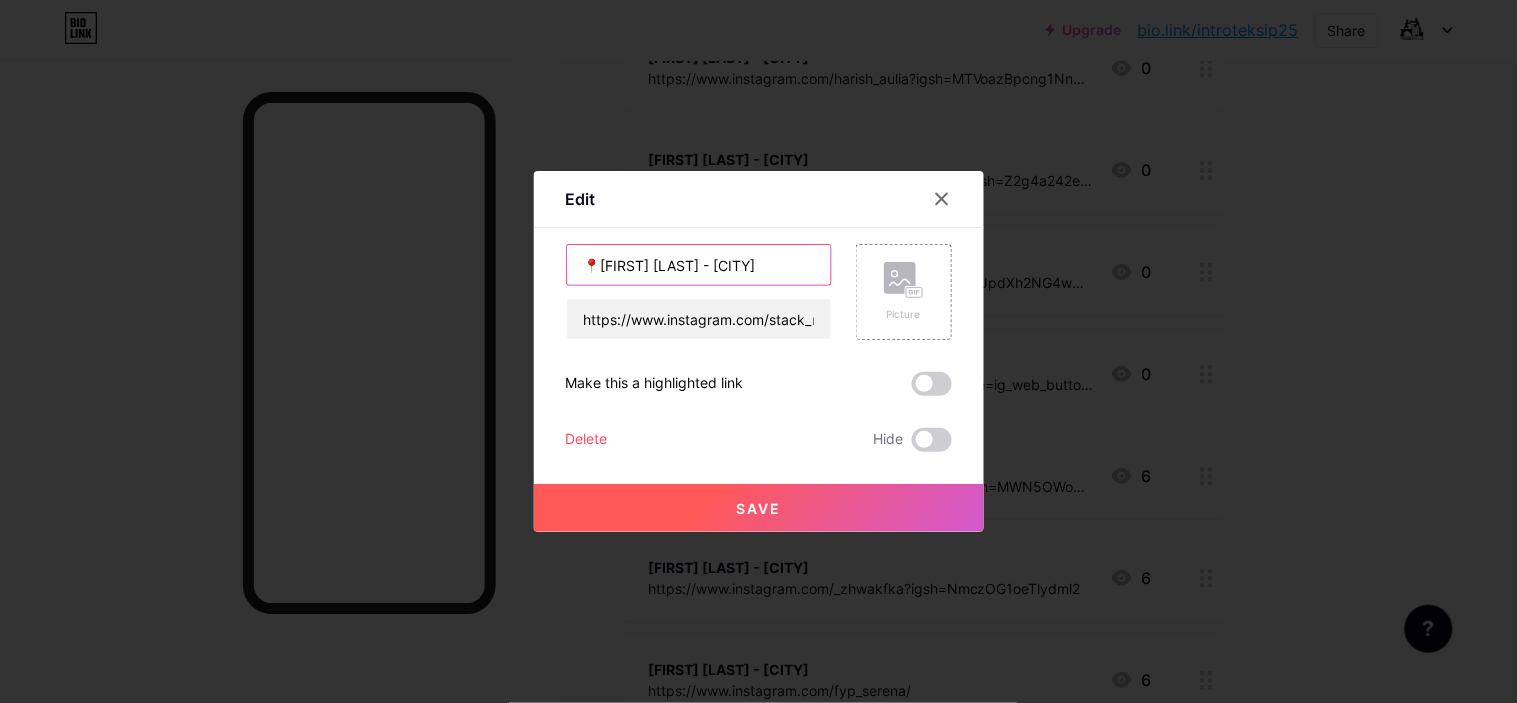 type on "📍[FIRST] [LAST] - [CITY]" 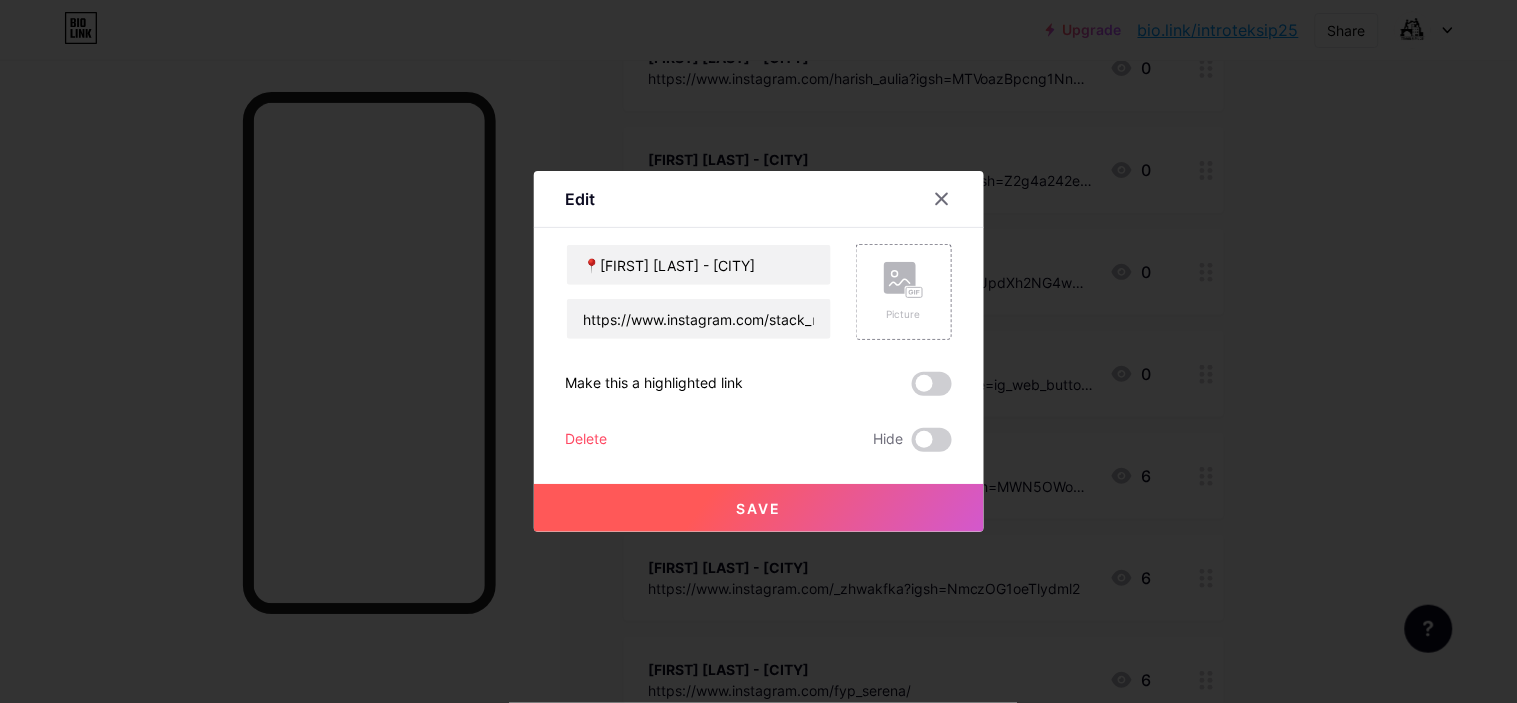 click on "Save" at bounding box center (759, 508) 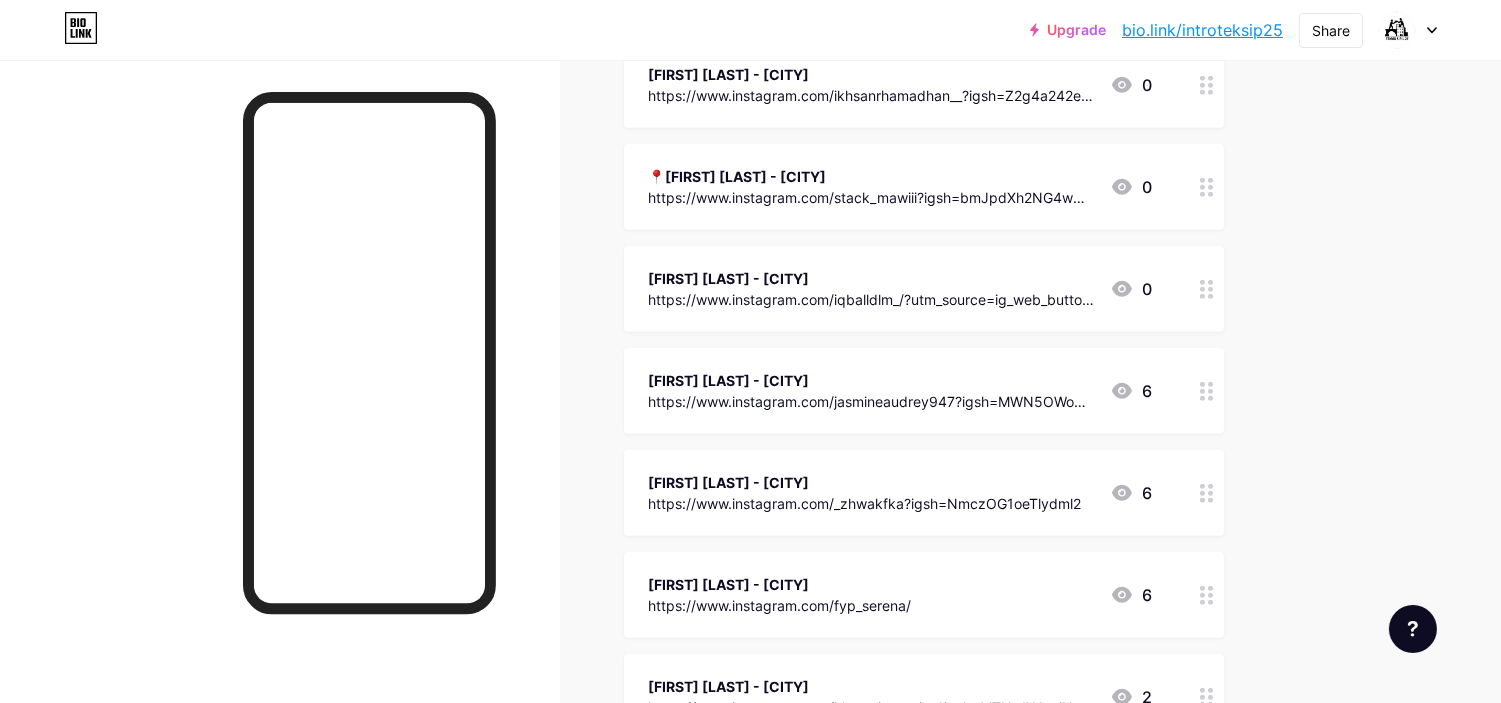 scroll, scrollTop: 3111, scrollLeft: 0, axis: vertical 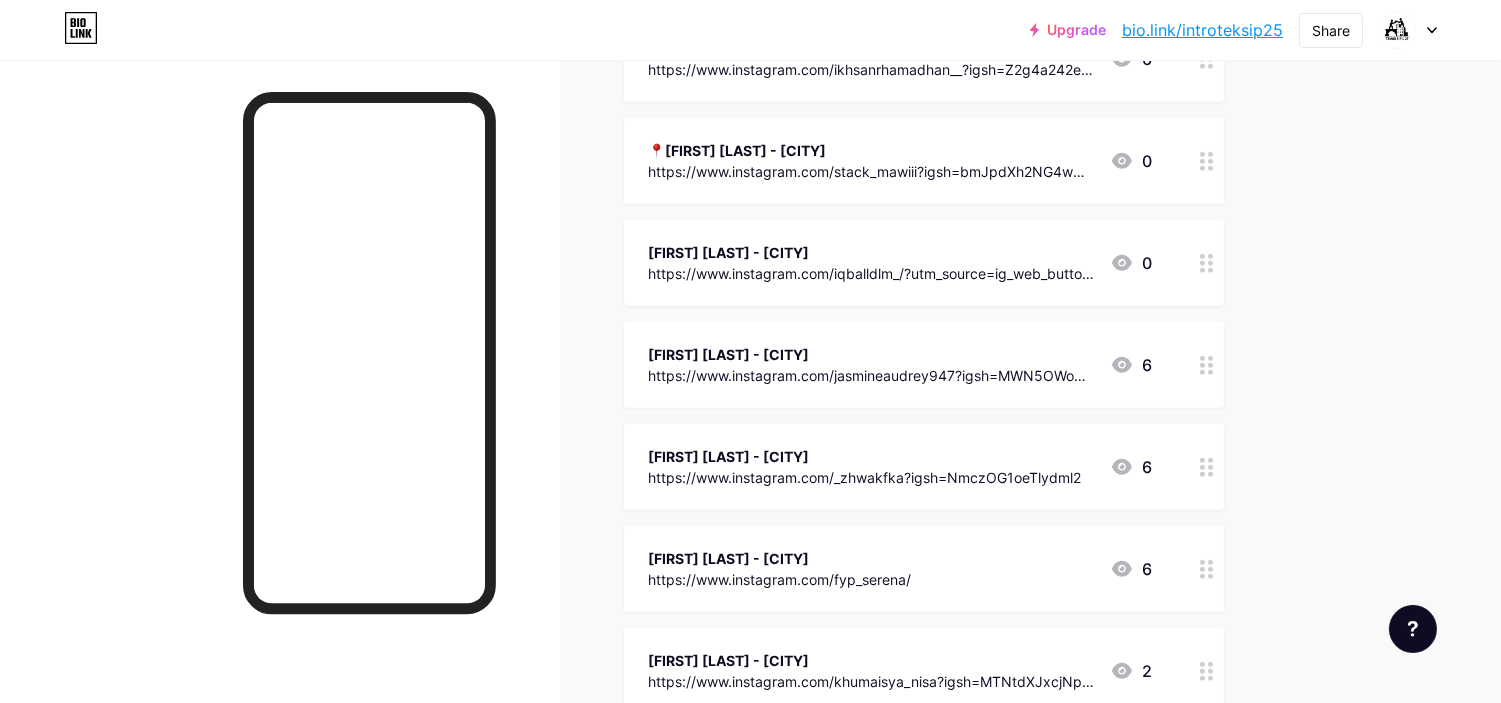 click 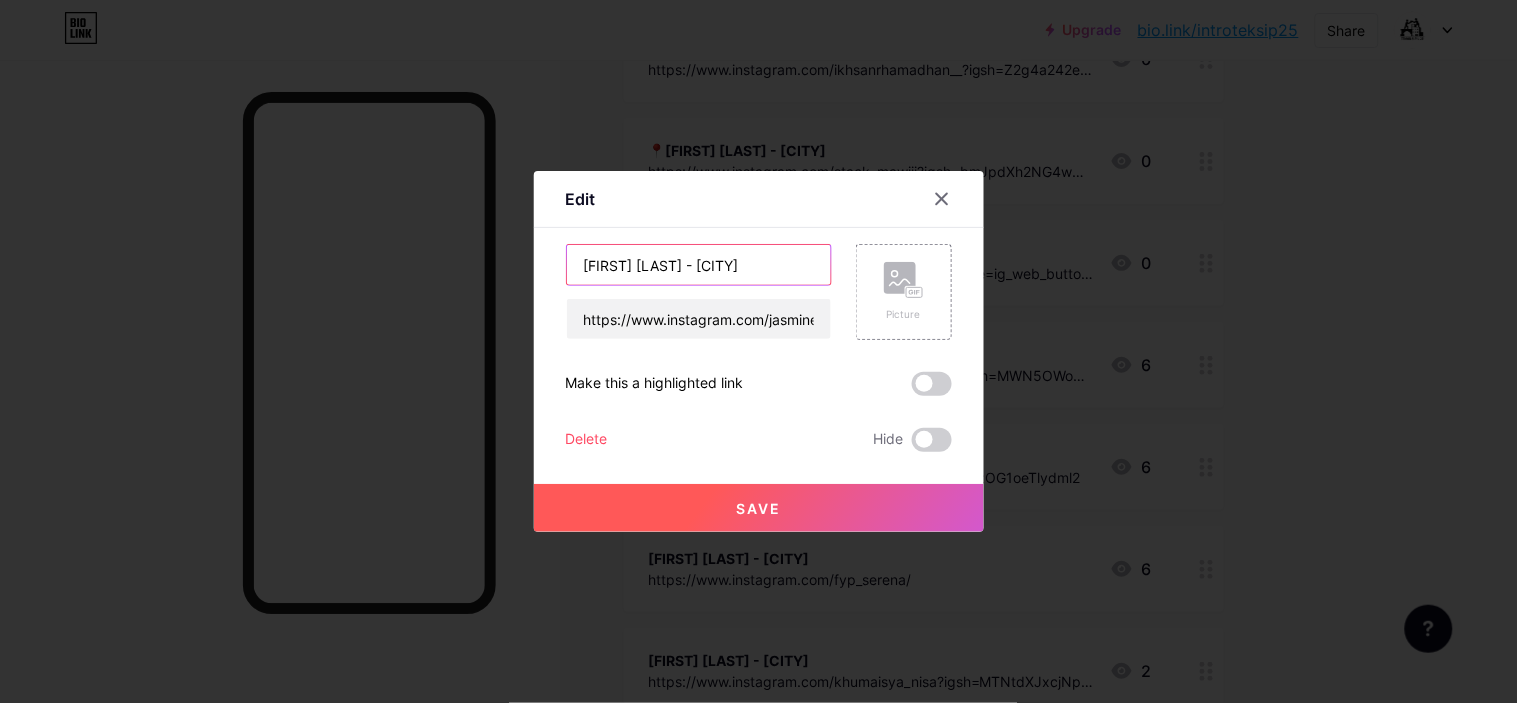 click on "[FIRST] [LAST] - [CITY]" at bounding box center [699, 265] 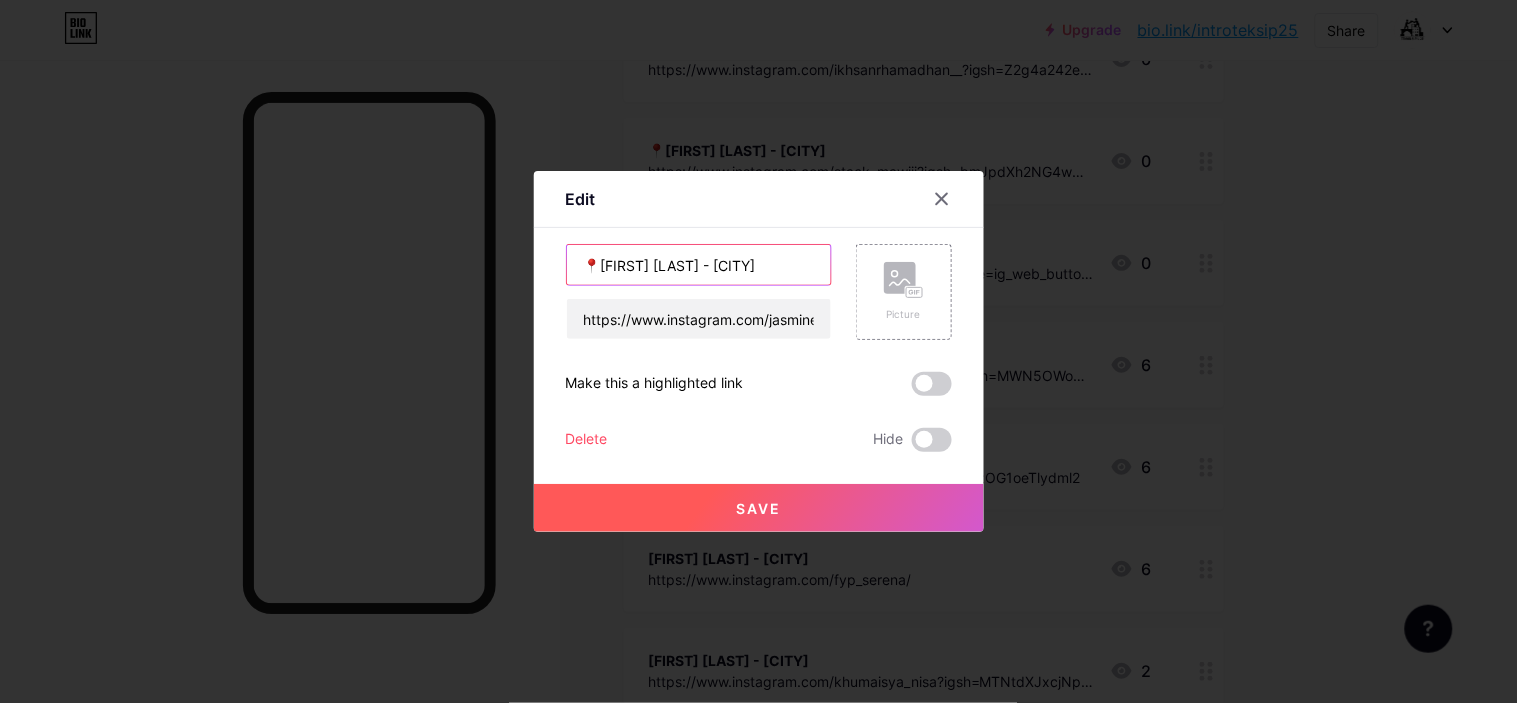 type on "📍[FIRST] [LAST] - [CITY]" 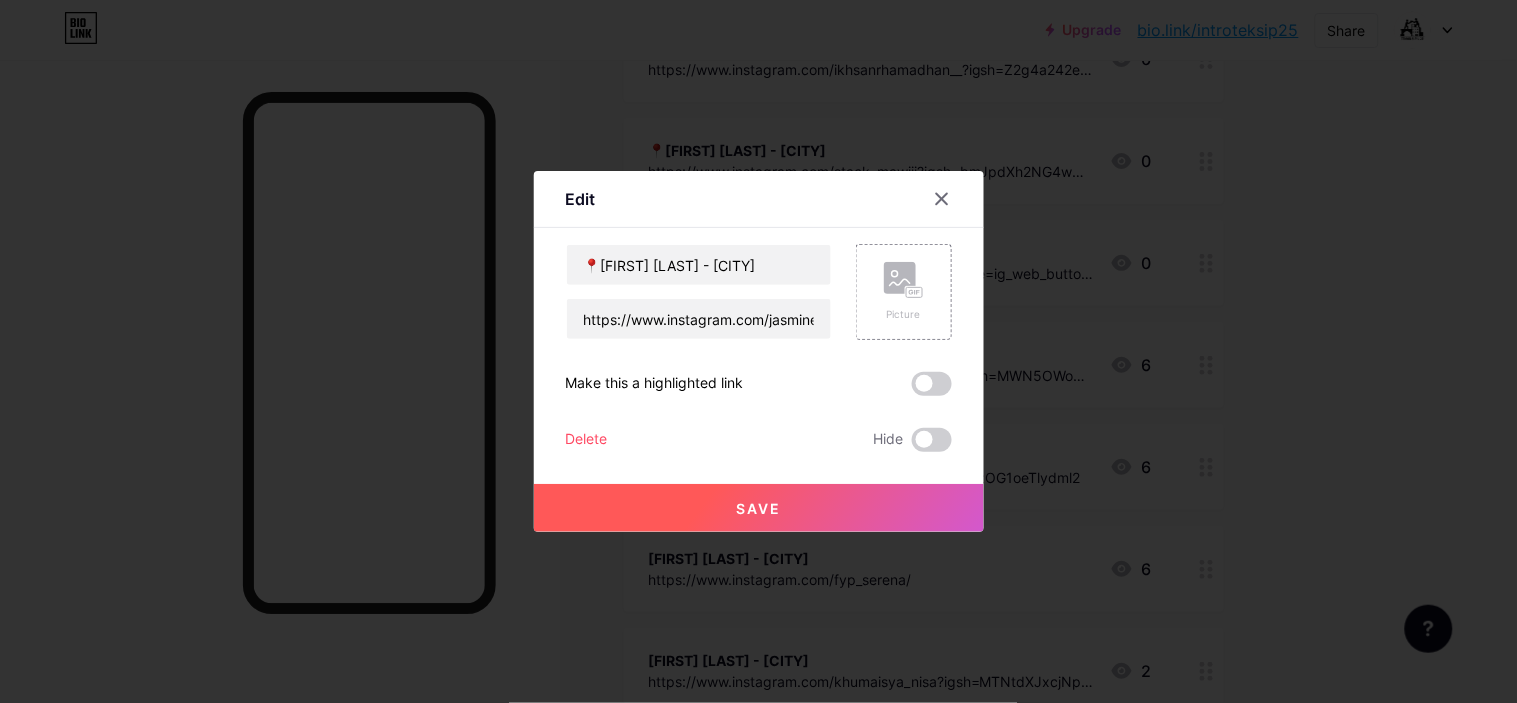 click on "Save" at bounding box center (759, 508) 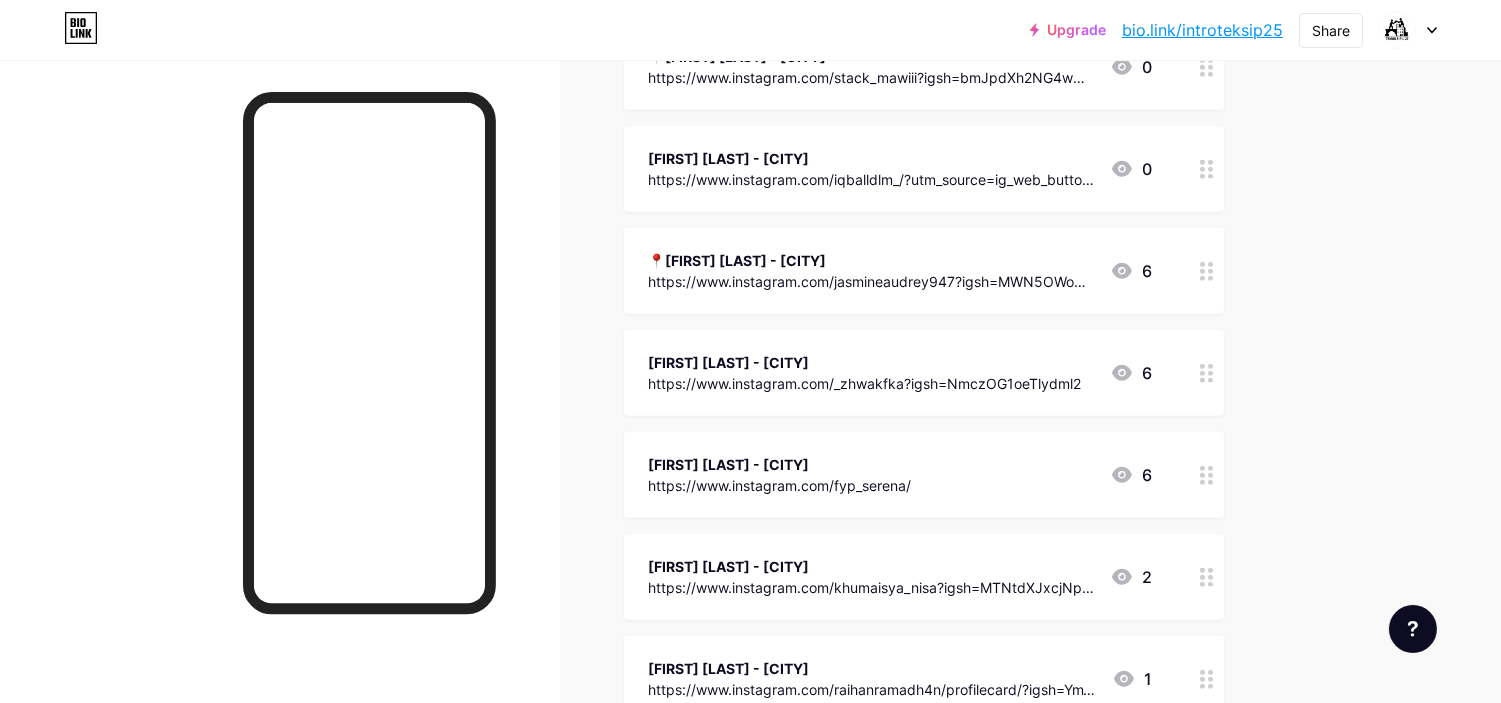 scroll, scrollTop: 3333, scrollLeft: 0, axis: vertical 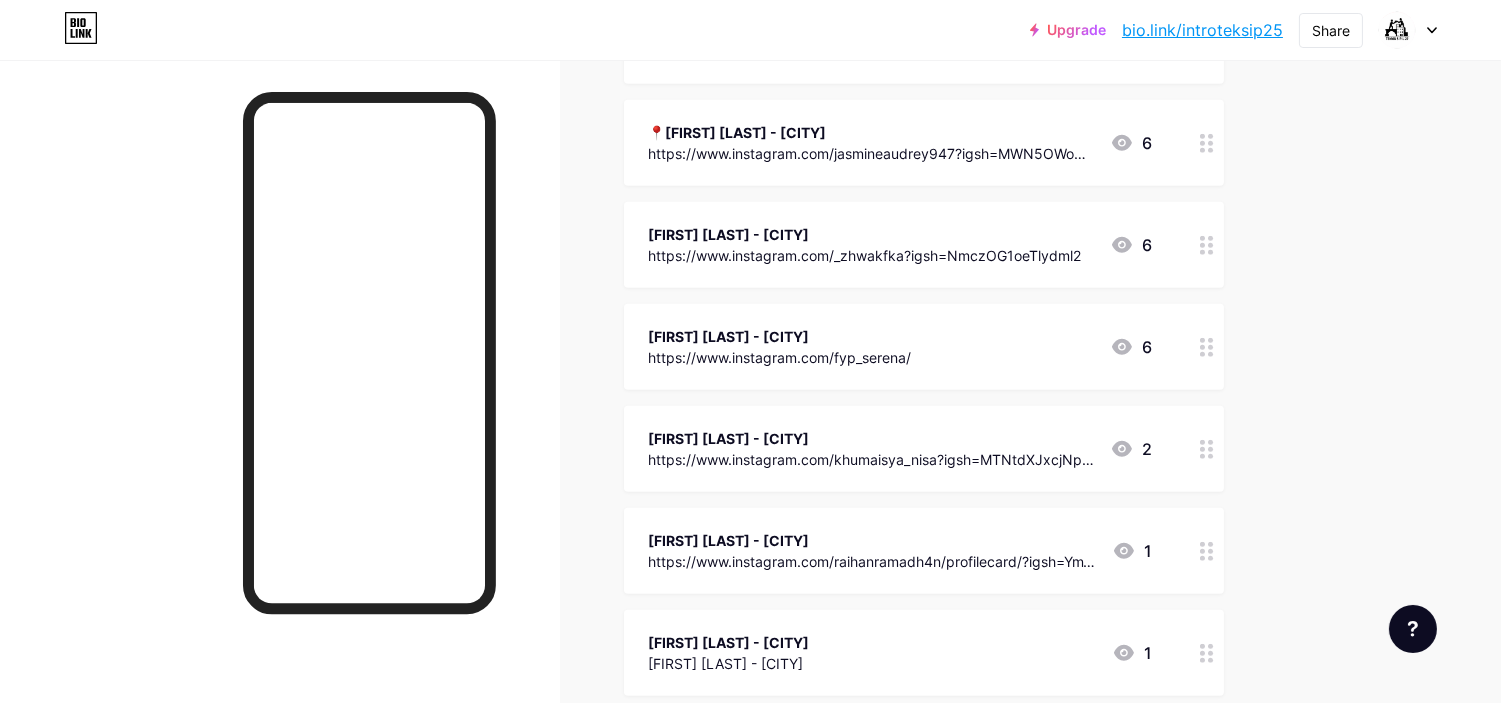 click on "[FIRST] [LAST] - [CITY]" at bounding box center [872, 540] 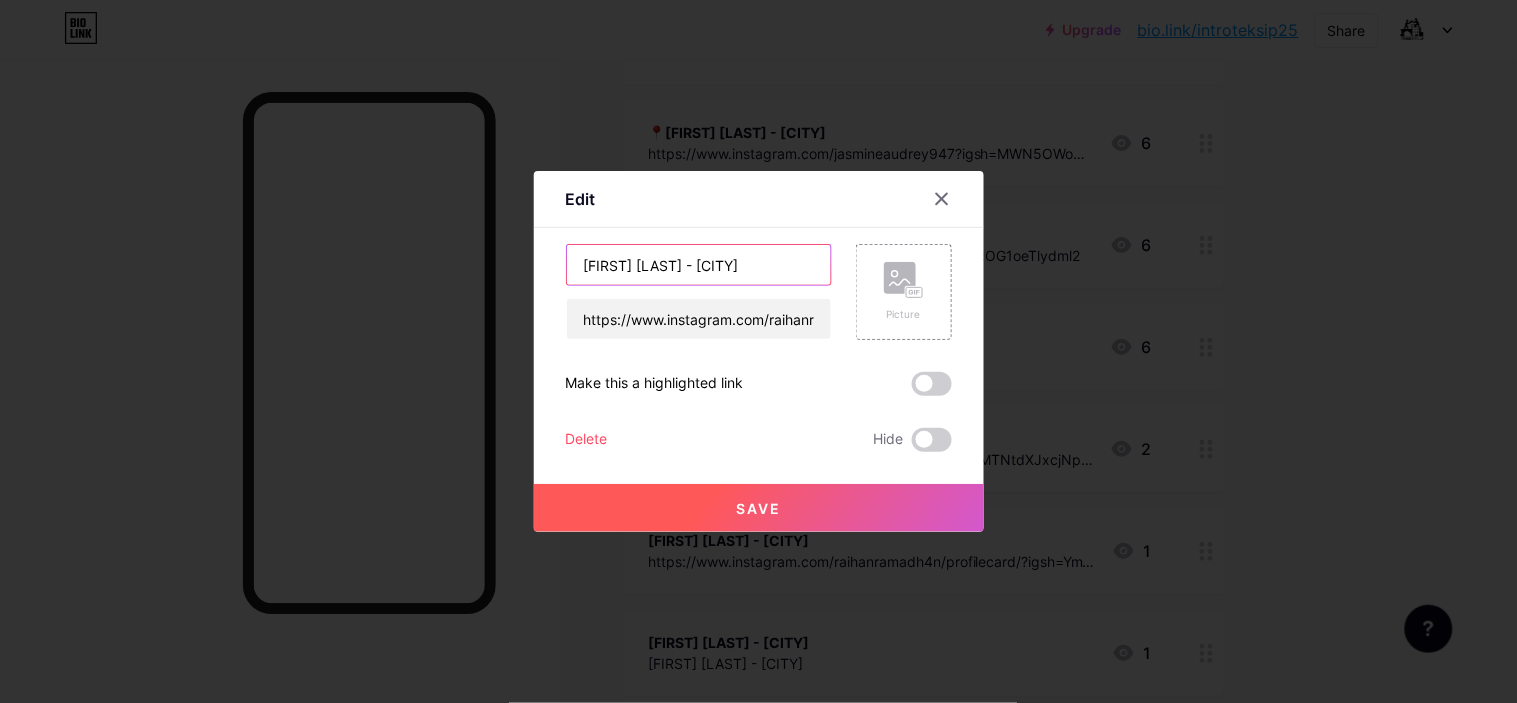 click on "[FIRST] [LAST] - [CITY]" at bounding box center (699, 265) 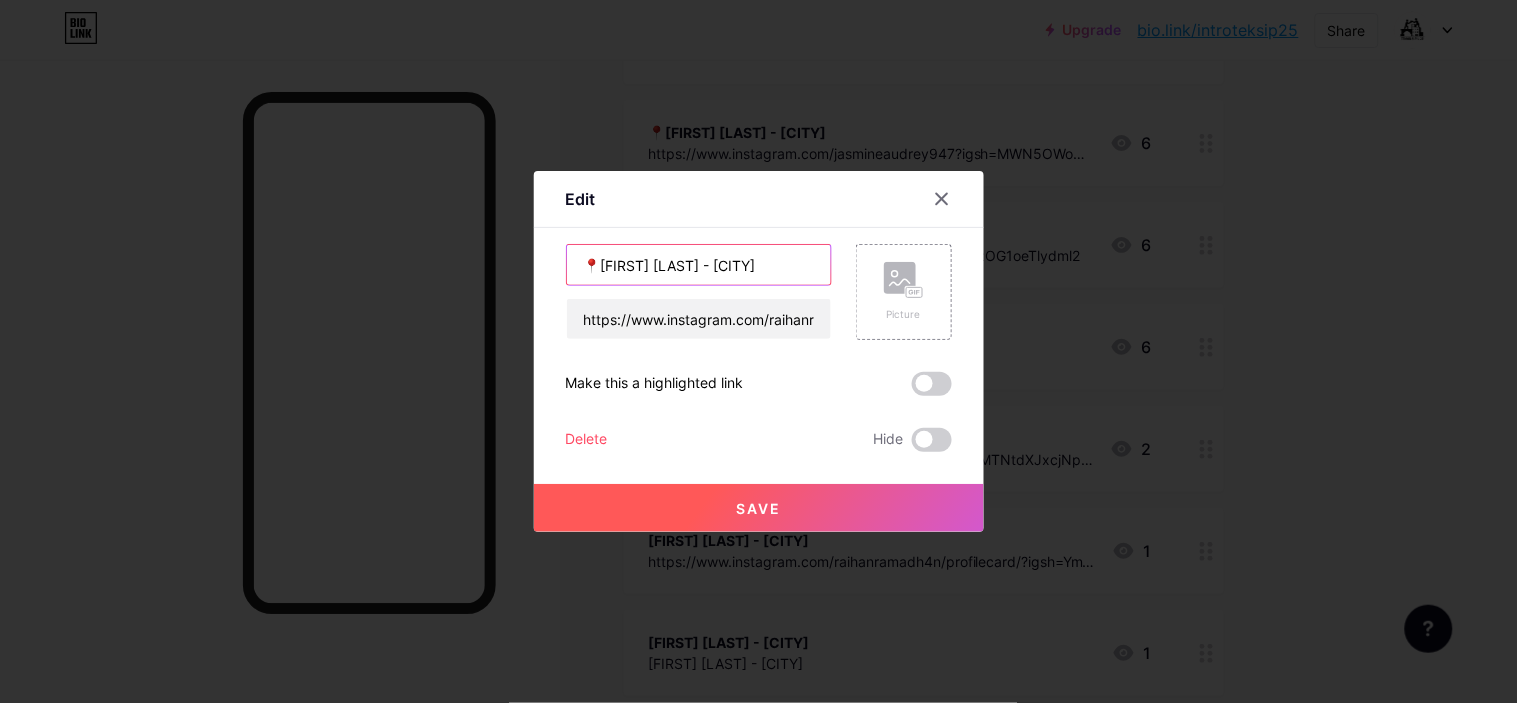 type on "📍[FIRST] [LAST] - [CITY]" 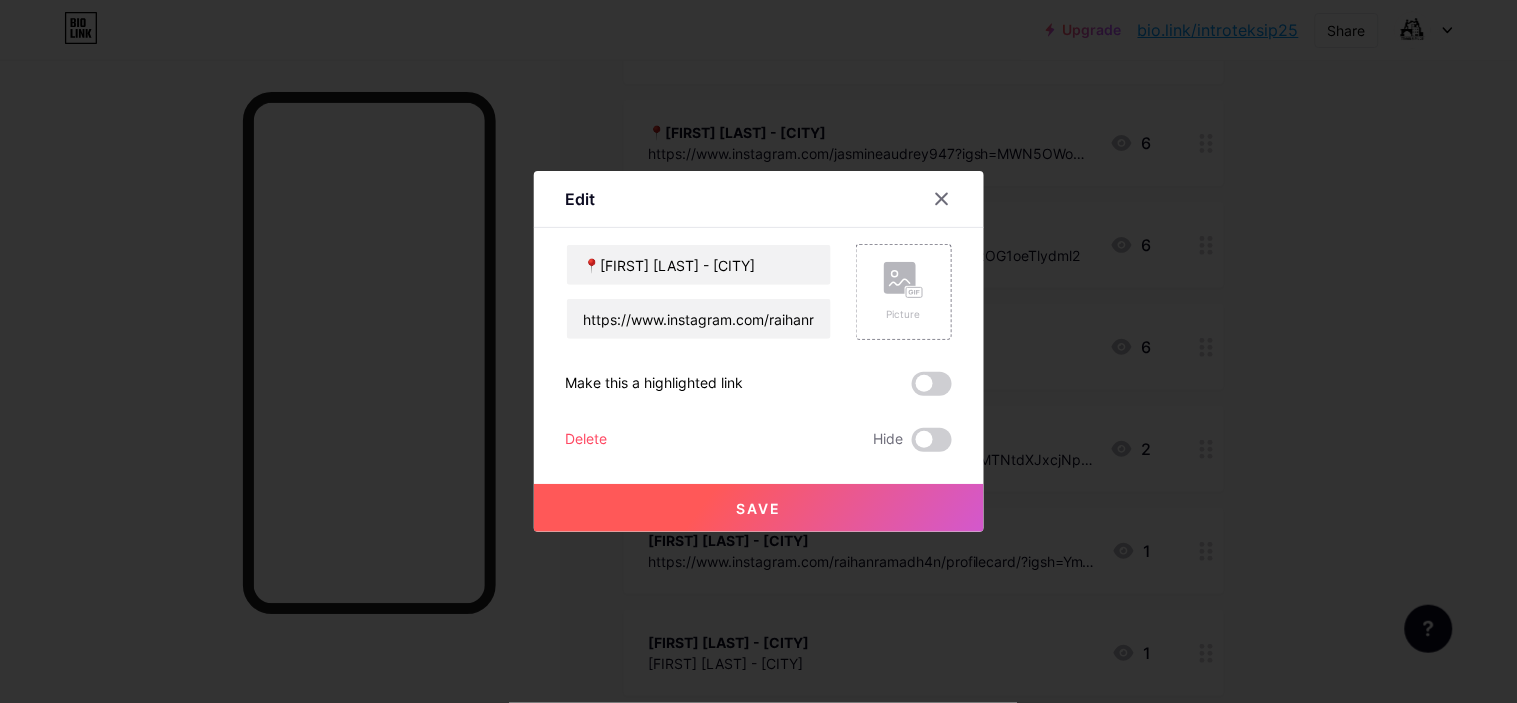 click on "Save" at bounding box center (759, 508) 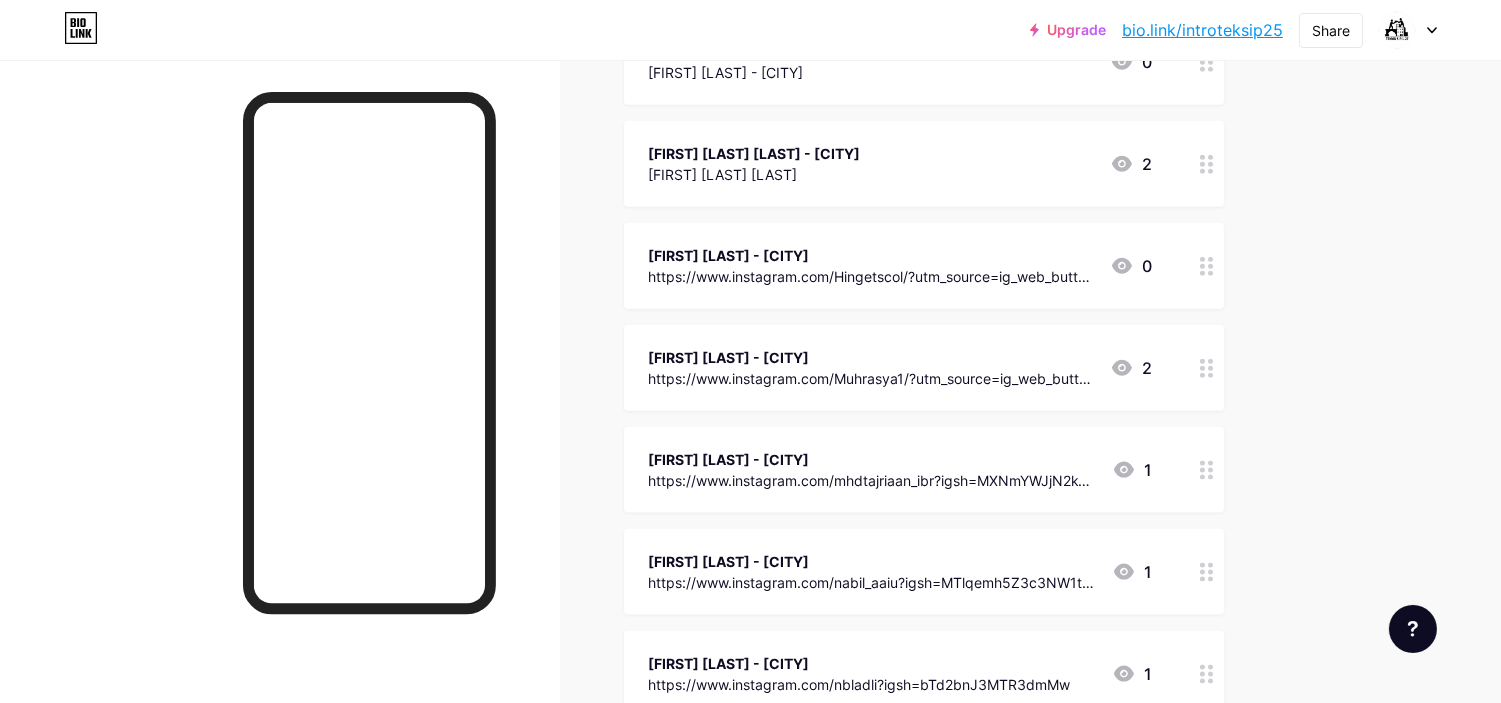 scroll, scrollTop: 4777, scrollLeft: 0, axis: vertical 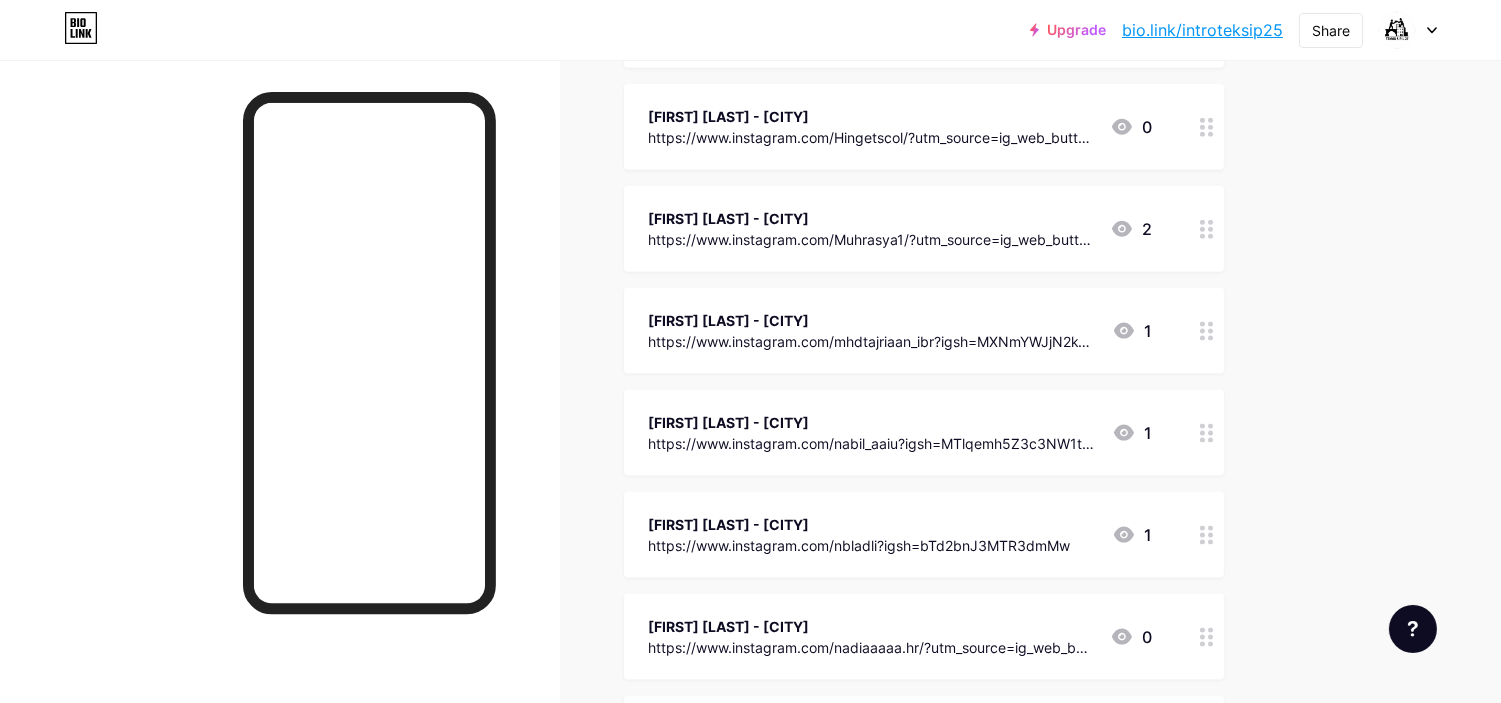 click on "[FIRST] [LAST] - [CITY]" at bounding box center [872, 422] 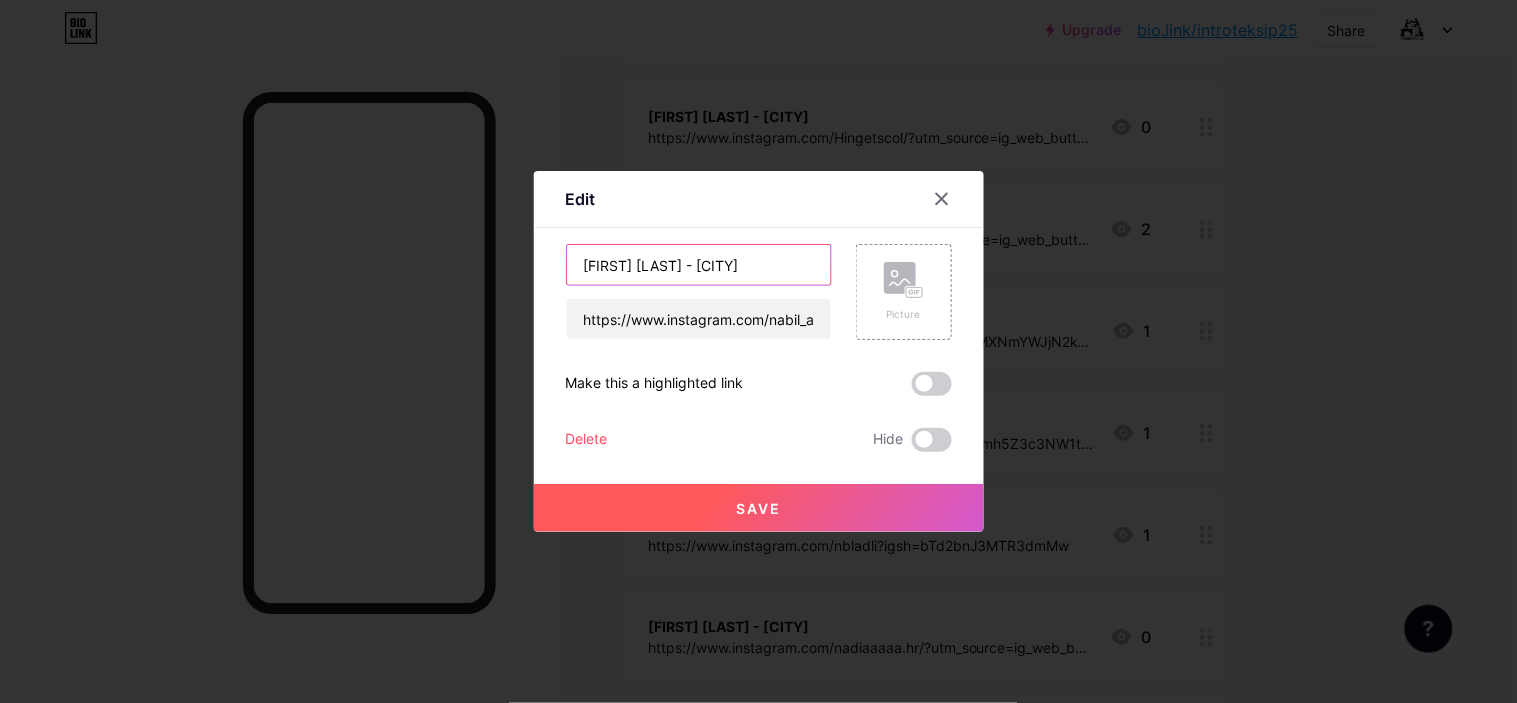 click on "[FIRST] [LAST] - [CITY]" at bounding box center [699, 265] 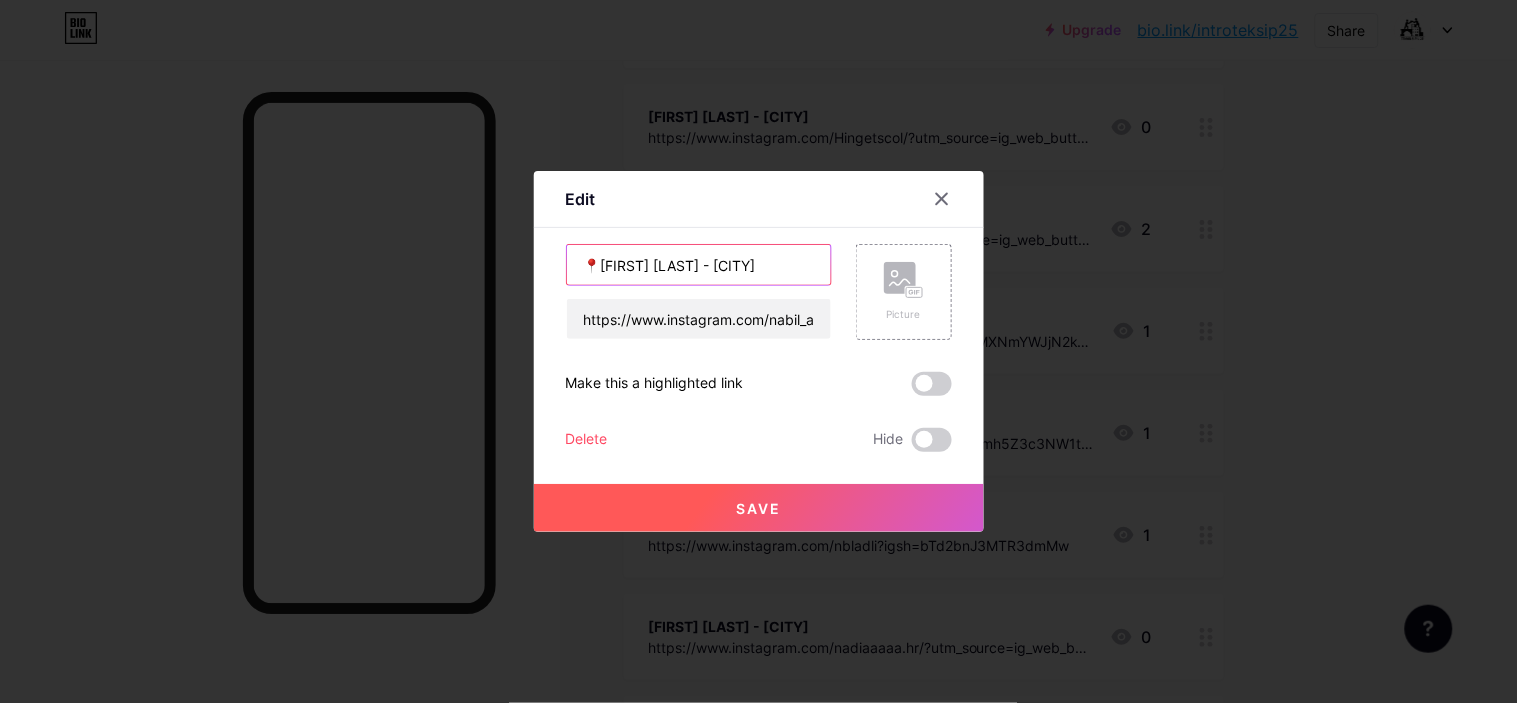 type on "📍[FIRST] [LAST] - [CITY]" 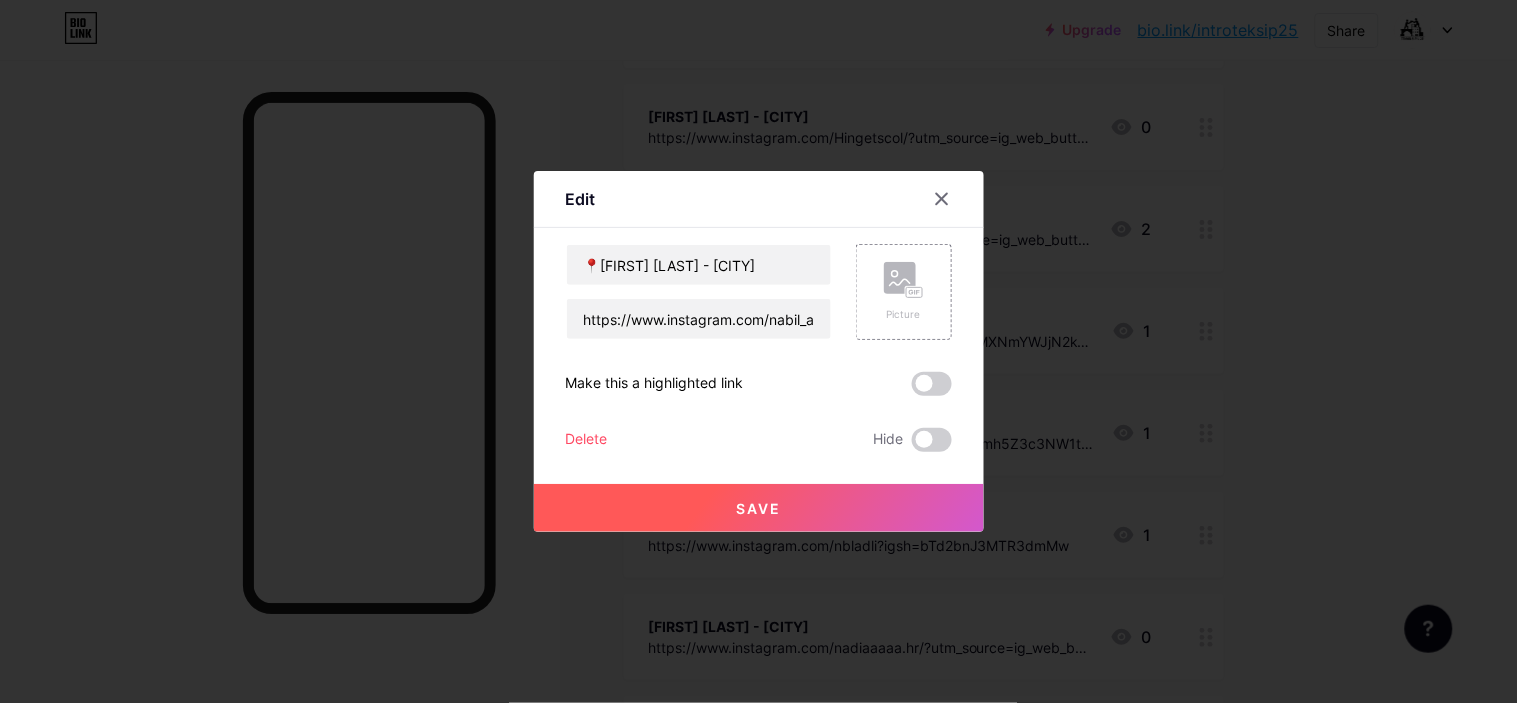 click on "Save" at bounding box center (759, 508) 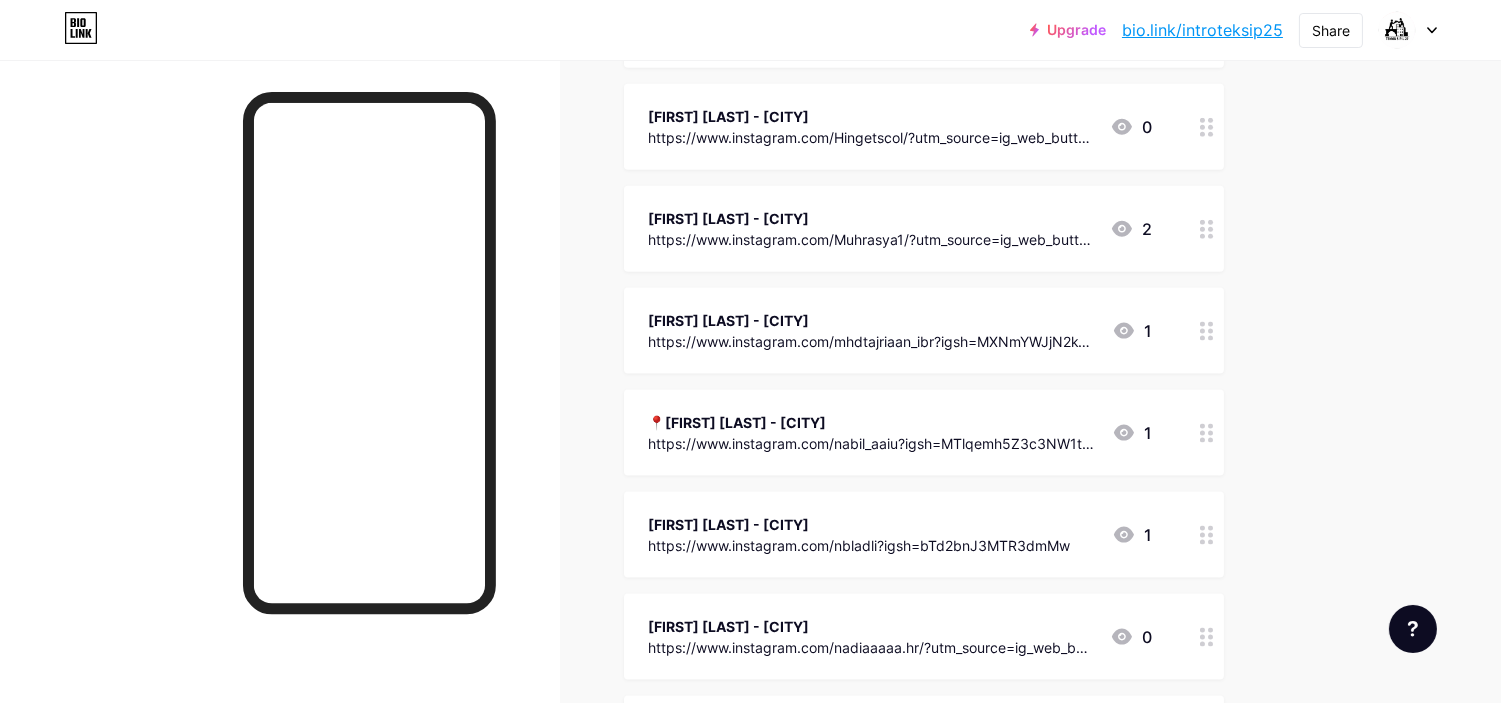 click on "https://www.instagram.com/nadiaaaaa.hr/?utm_source=ig_web_button_share_sheet" at bounding box center (871, 647) 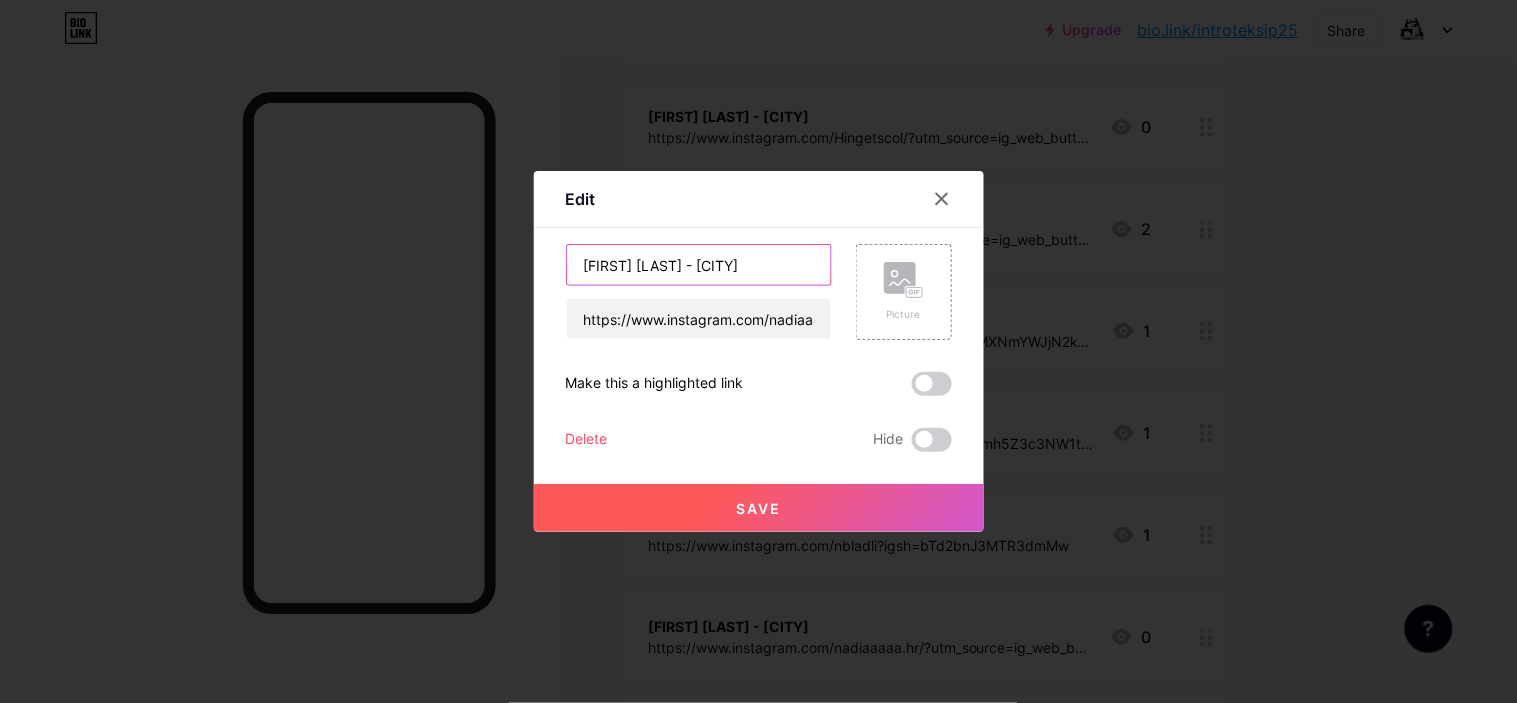 click on "[FIRST] [LAST] - [CITY]" at bounding box center (699, 265) 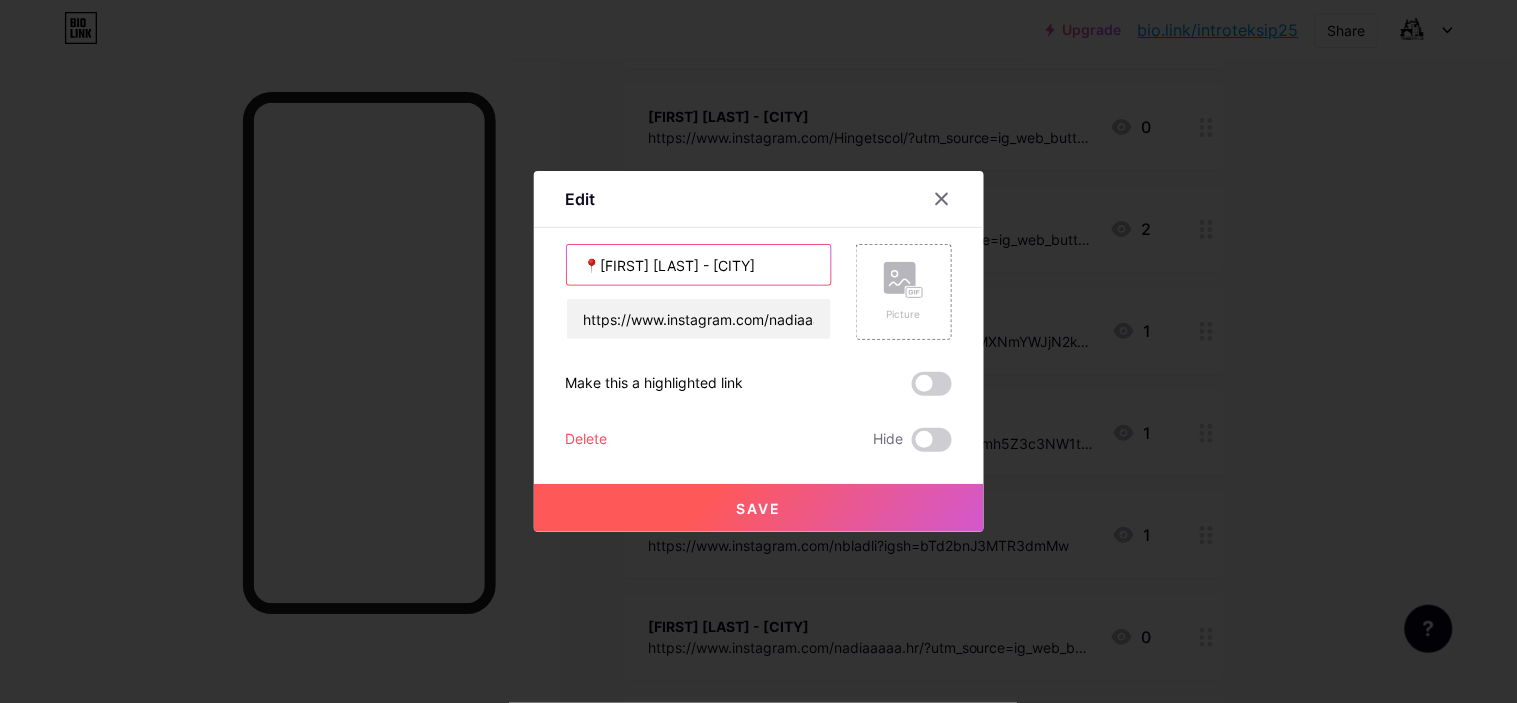 type on "📍[FIRST] [LAST] - [CITY]" 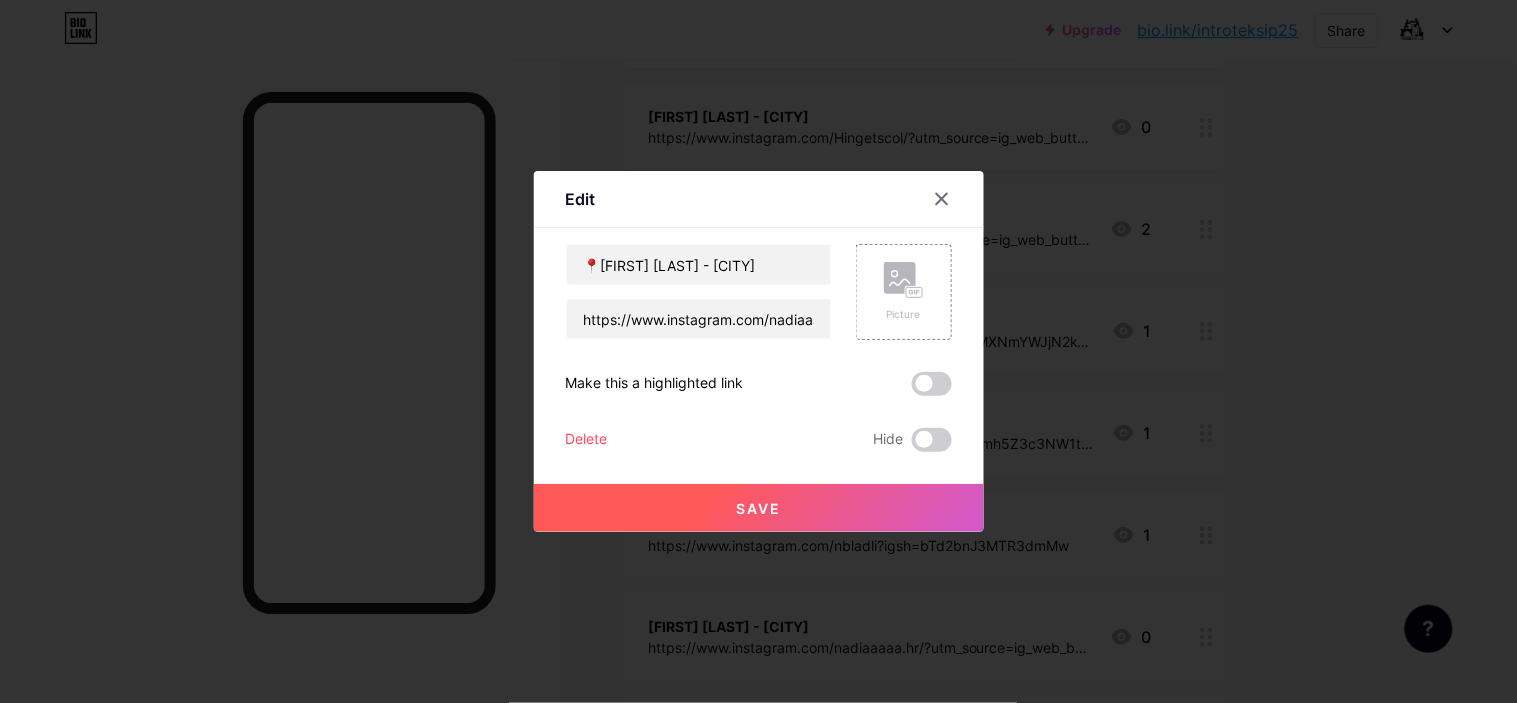 click on "Save" at bounding box center [759, 508] 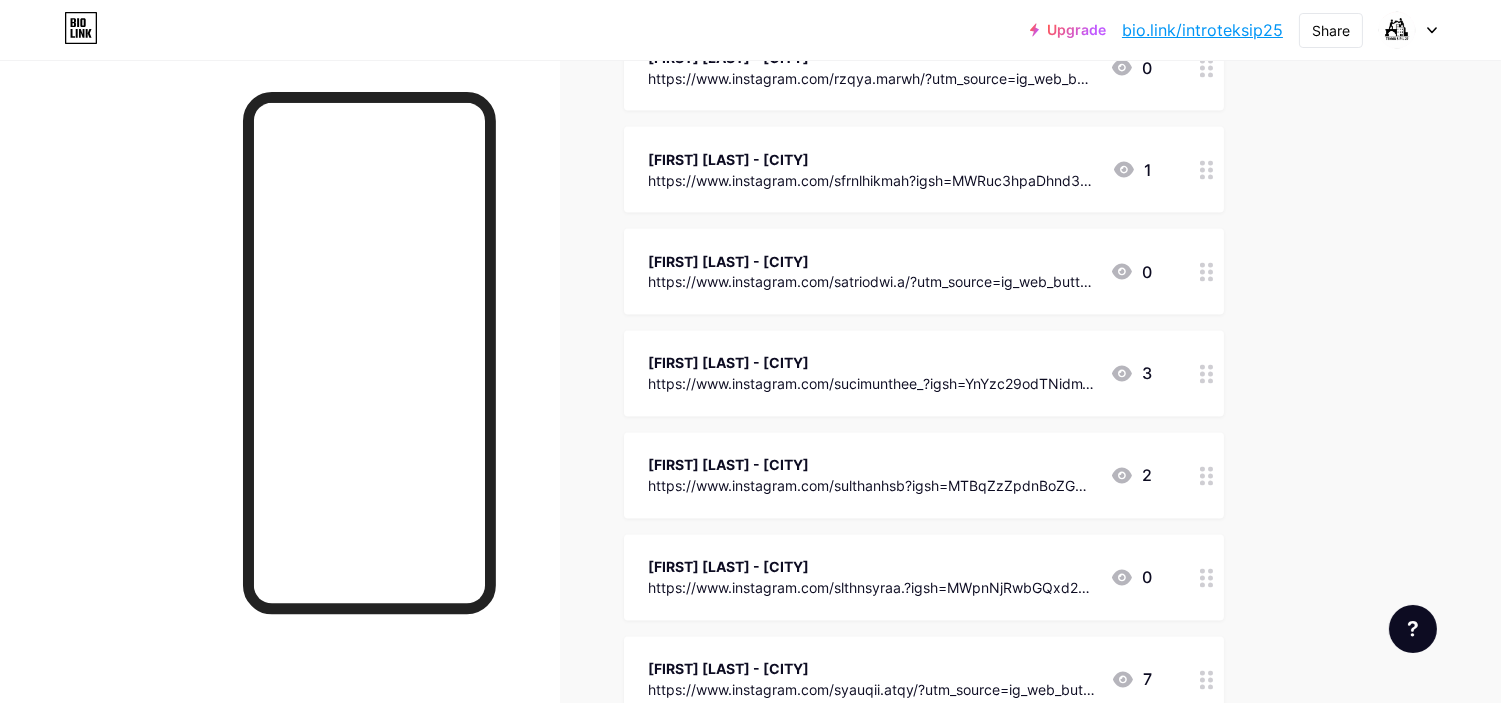 scroll, scrollTop: 6444, scrollLeft: 0, axis: vertical 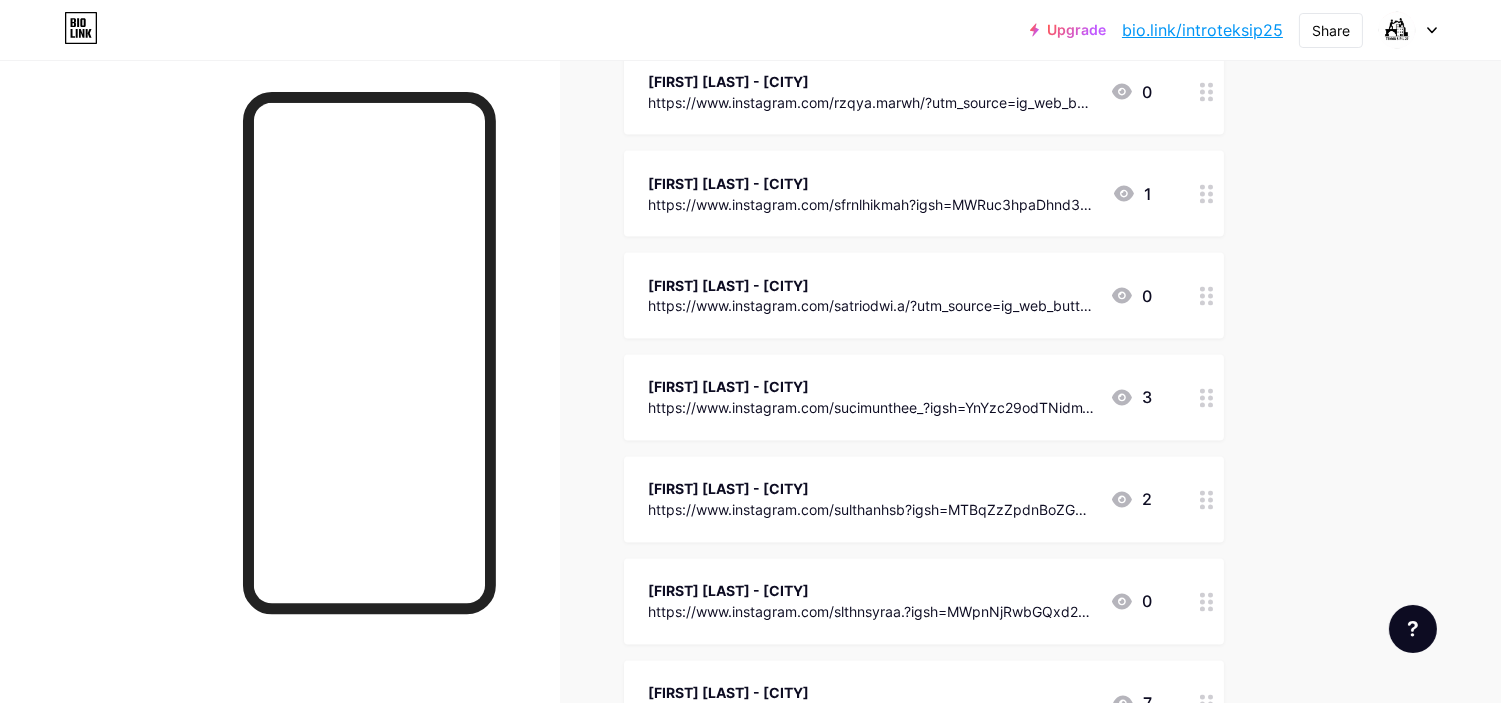 click on "[FIRST] [LAST] - [CITY]" at bounding box center [871, 591] 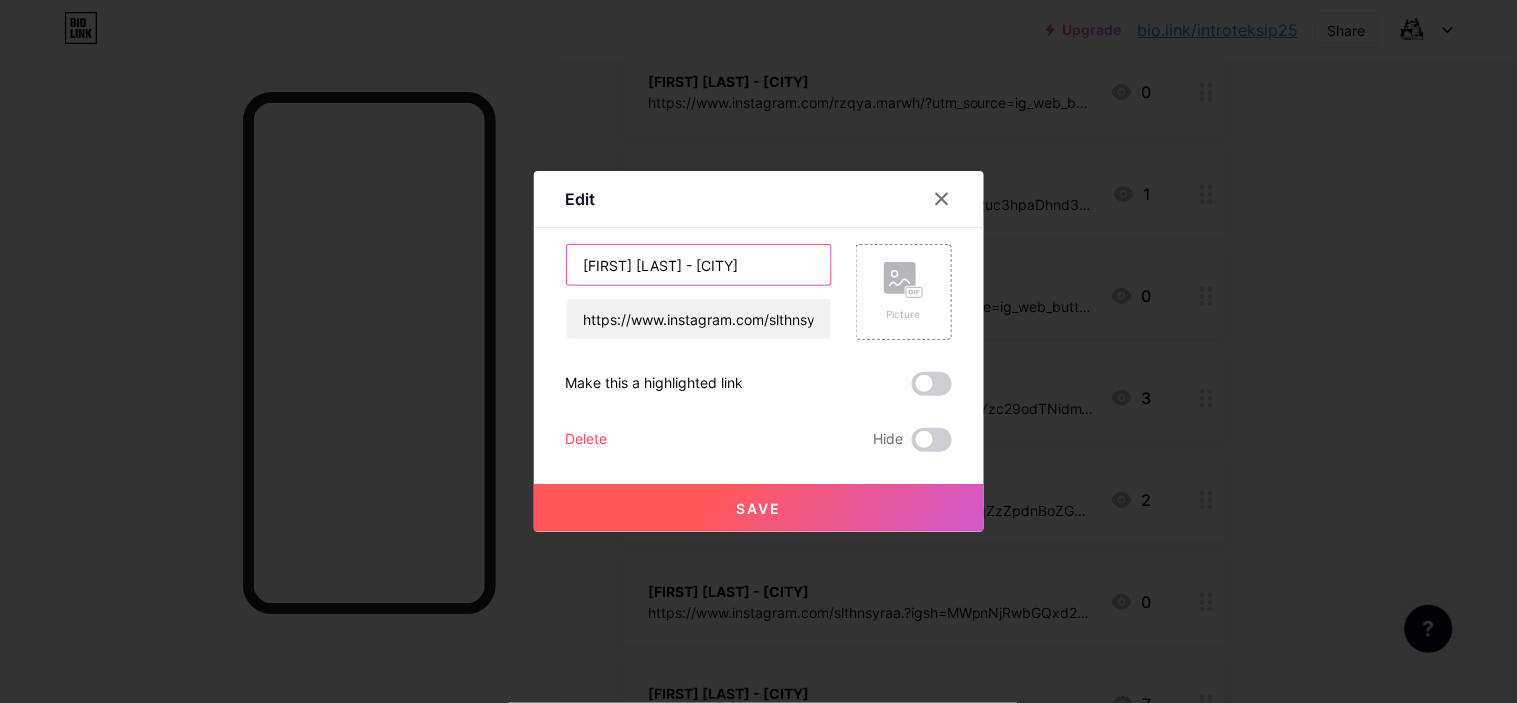 click on "[FIRST] [LAST] - [CITY]" at bounding box center (699, 265) 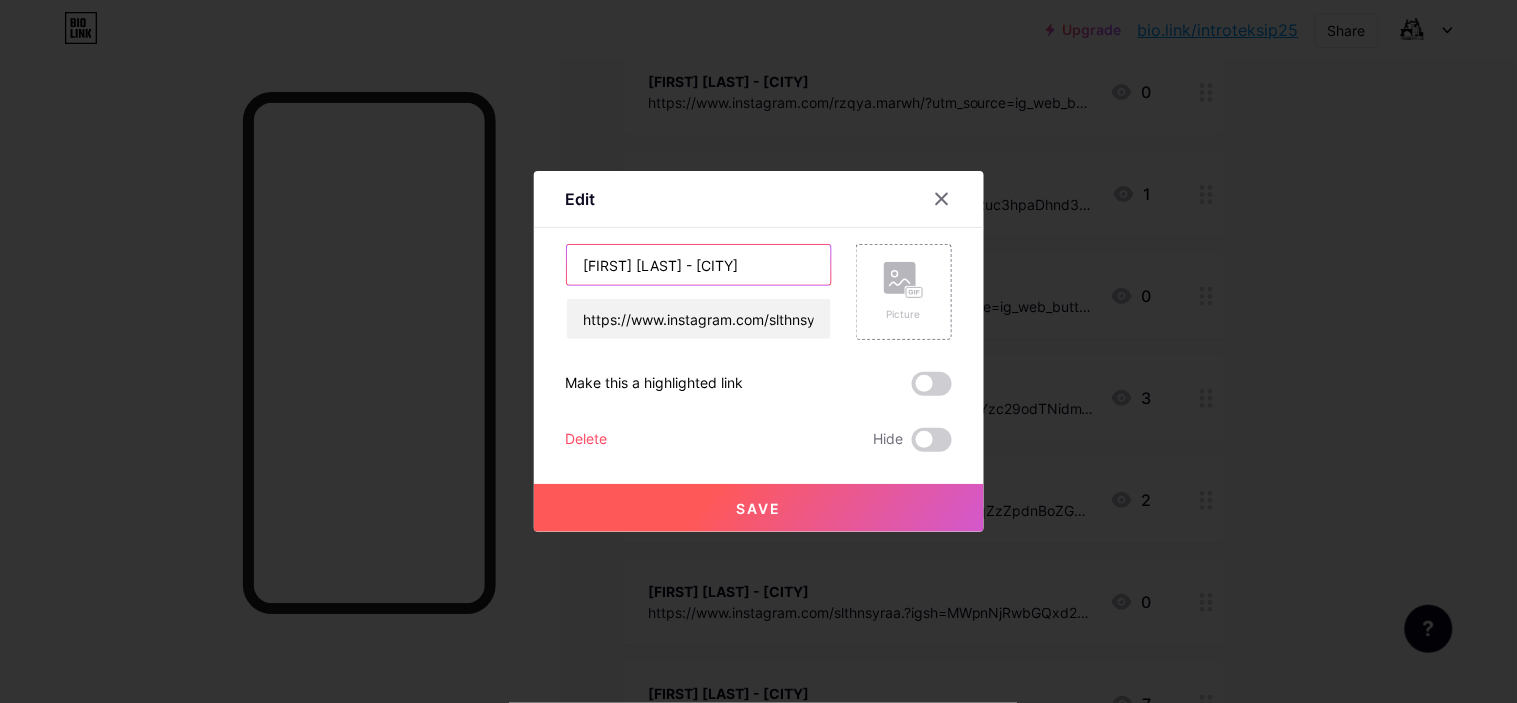 click on "[FIRST] [LAST] - [CITY]" at bounding box center [699, 265] 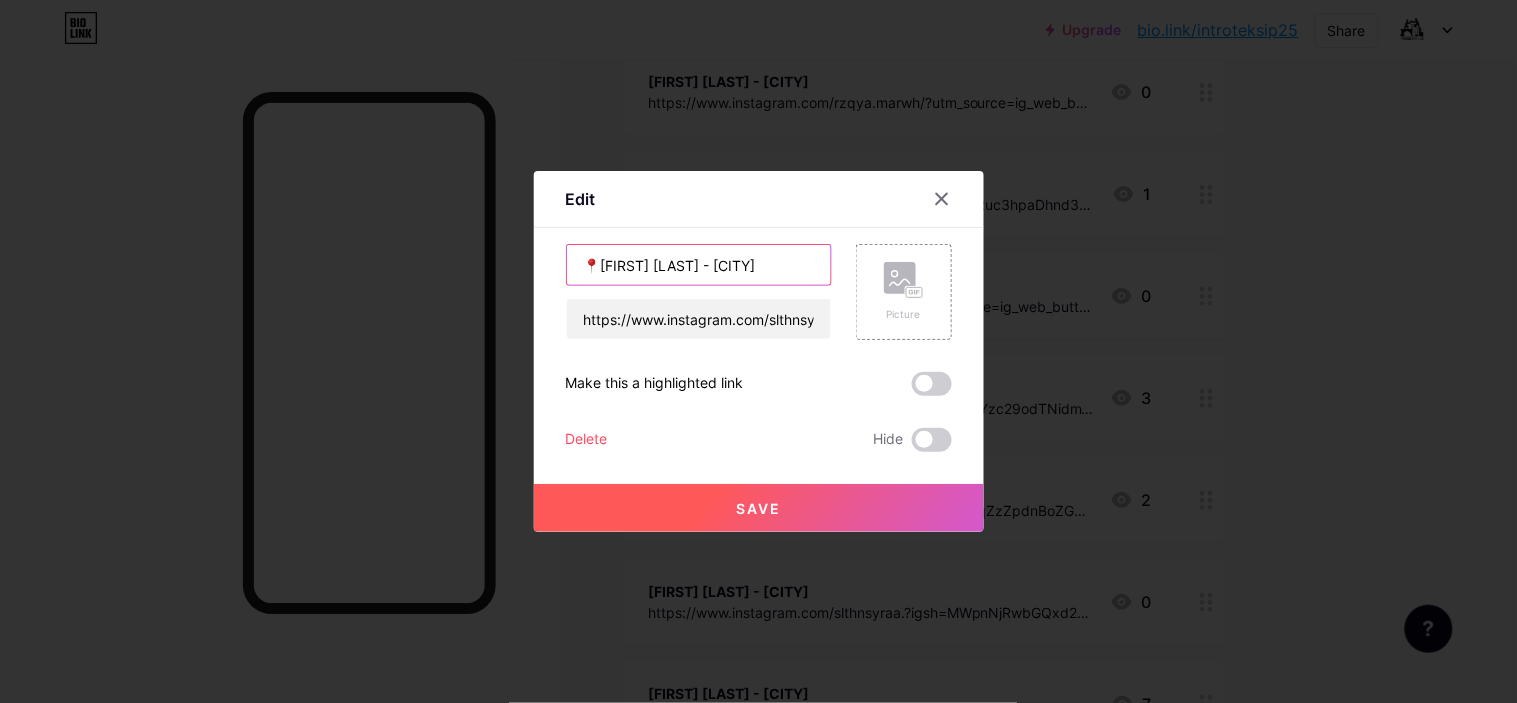 type on "📍[FIRST] [LAST] - [CITY]" 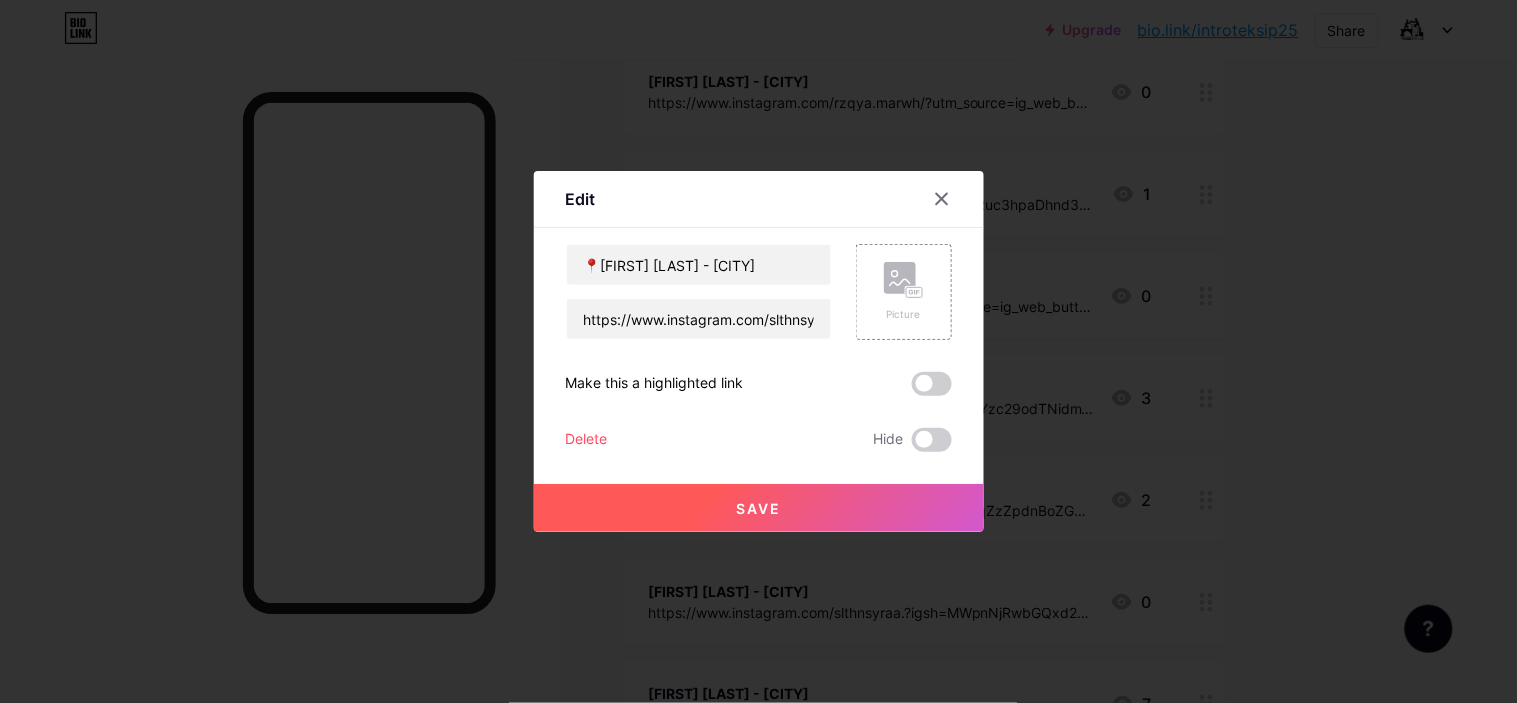 click on "Save" at bounding box center (759, 508) 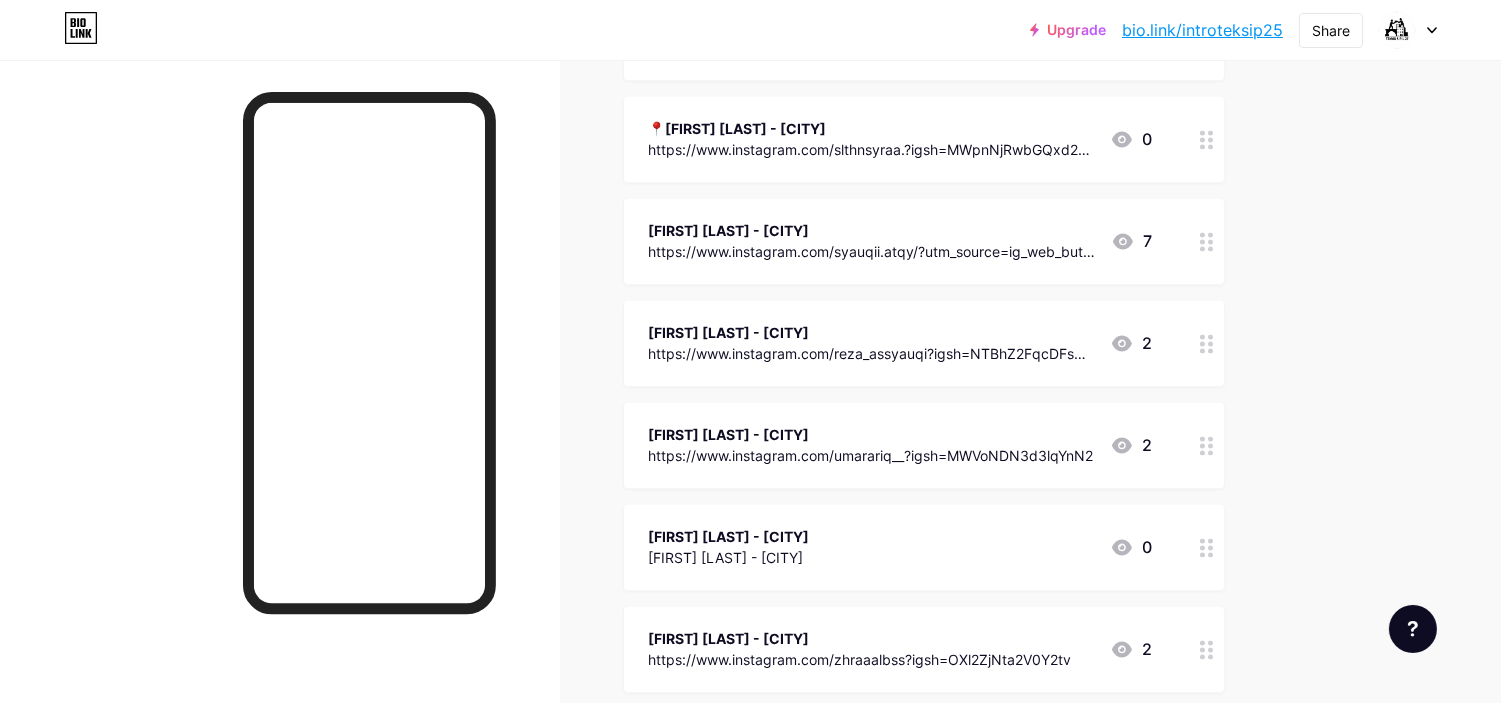 scroll, scrollTop: 7387, scrollLeft: 0, axis: vertical 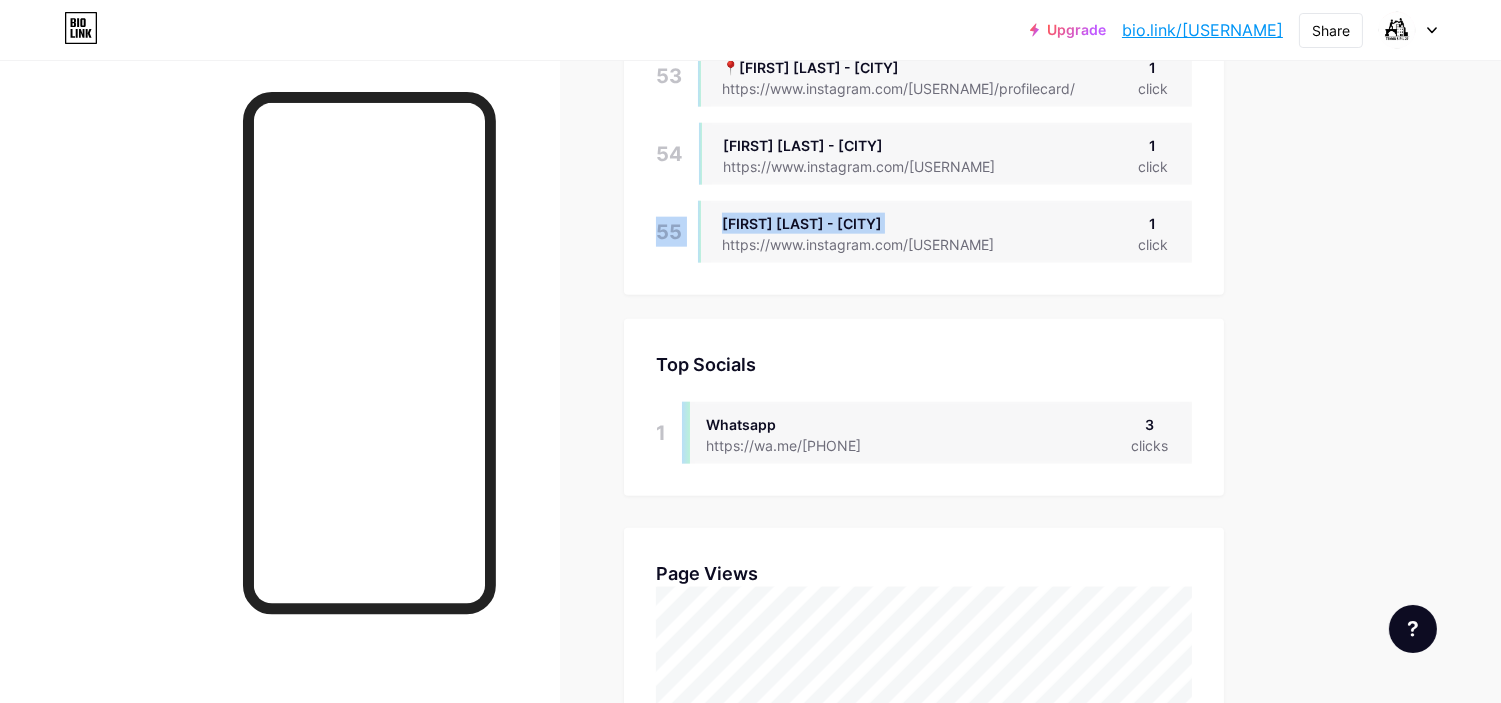 drag, startPoint x: 648, startPoint y: 224, endPoint x: 694, endPoint y: 234, distance: 47.07441 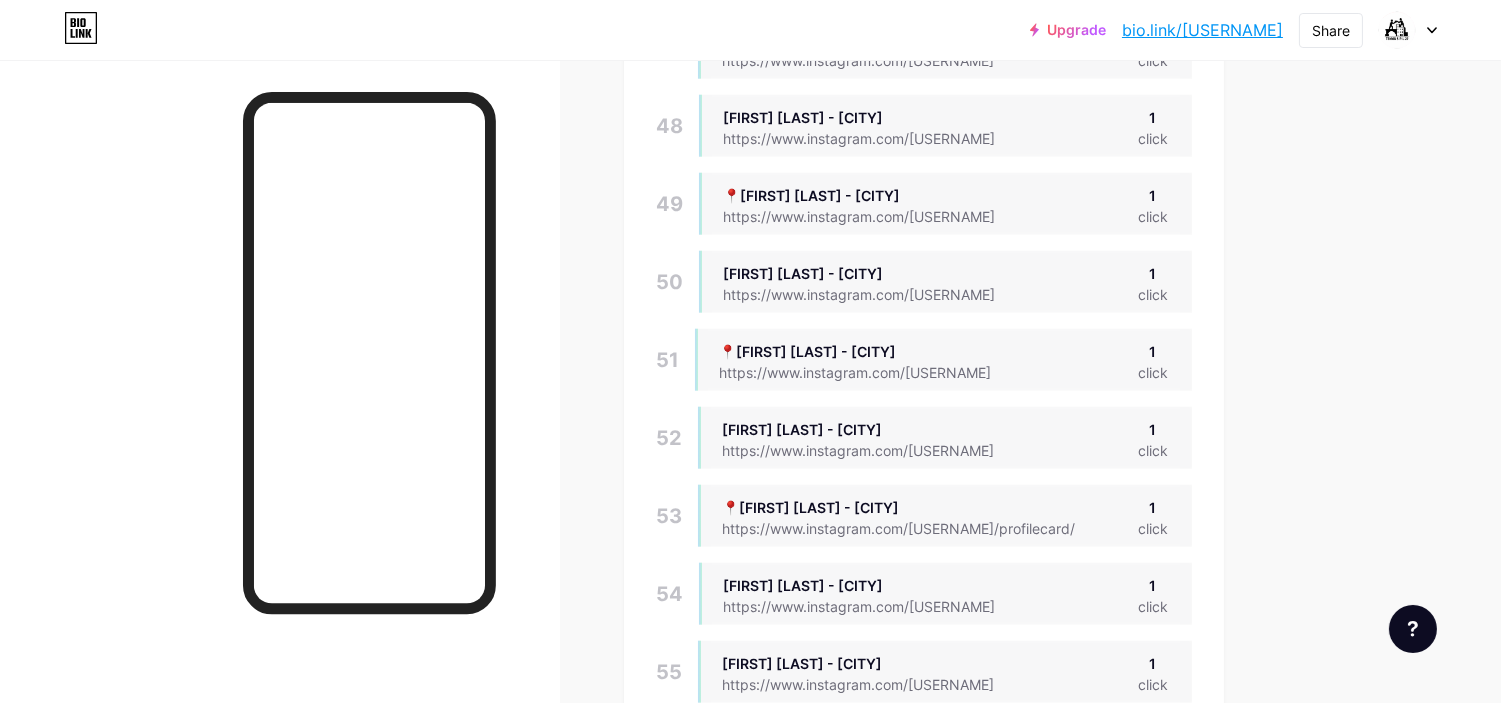 scroll, scrollTop: 3888, scrollLeft: 0, axis: vertical 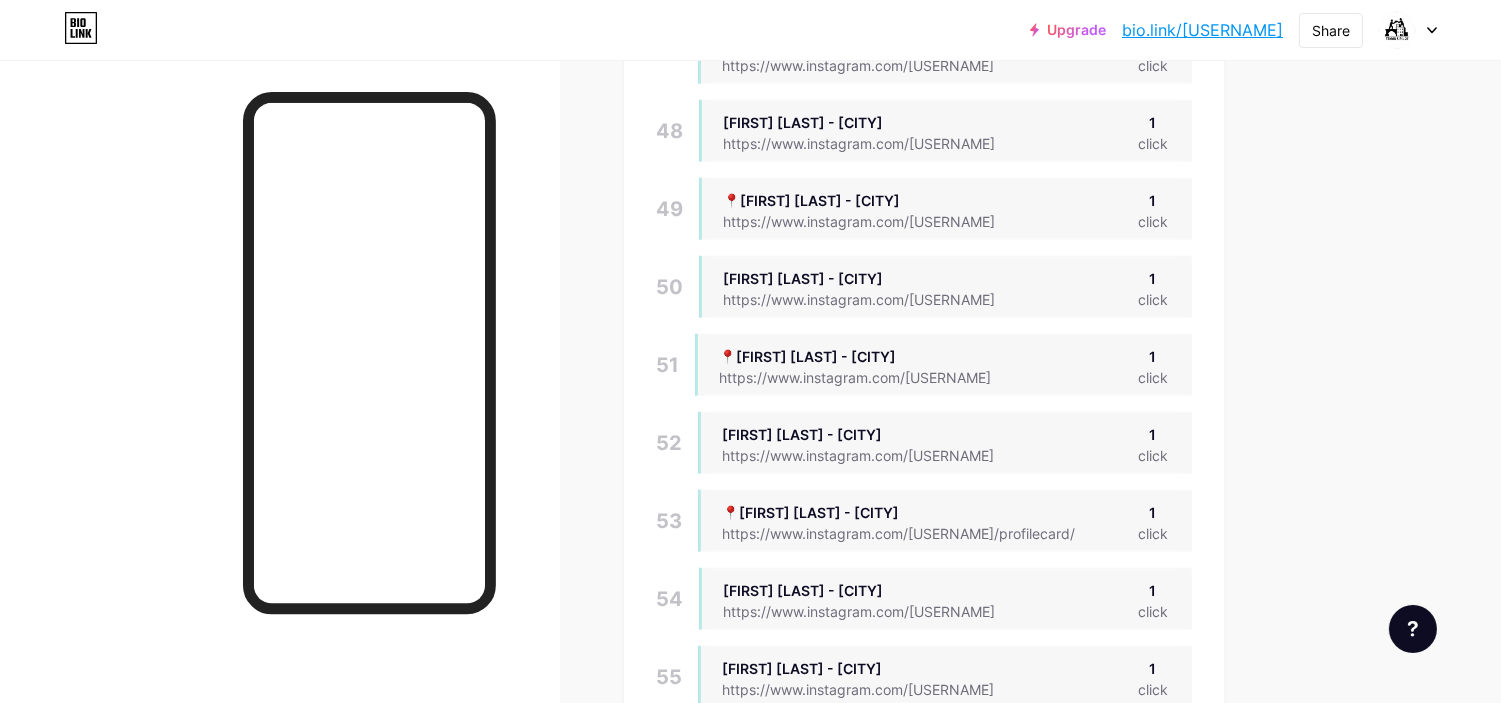 drag, startPoint x: 908, startPoint y: 346, endPoint x: 930, endPoint y: 345, distance: 22.022715 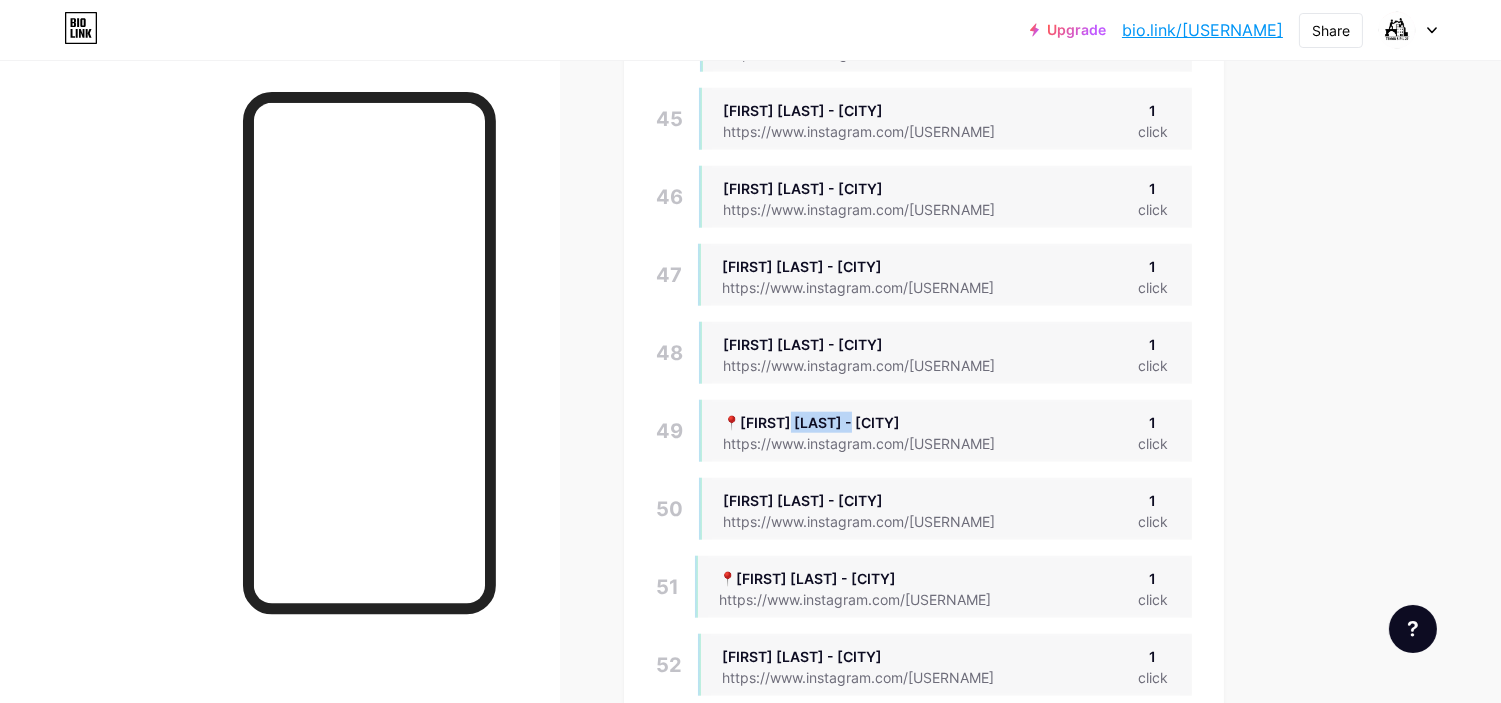 drag, startPoint x: 791, startPoint y: 417, endPoint x: 851, endPoint y: 412, distance: 60.207973 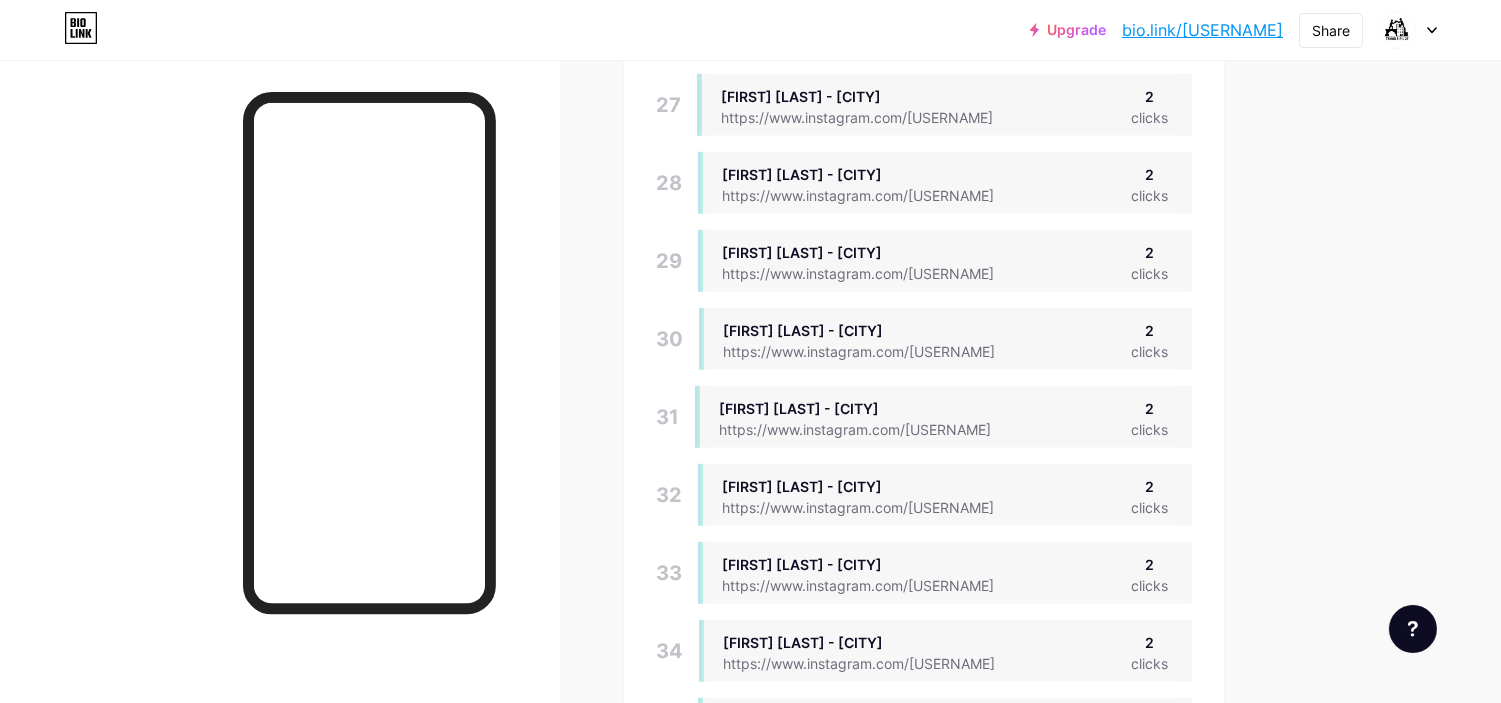 scroll, scrollTop: 2222, scrollLeft: 0, axis: vertical 